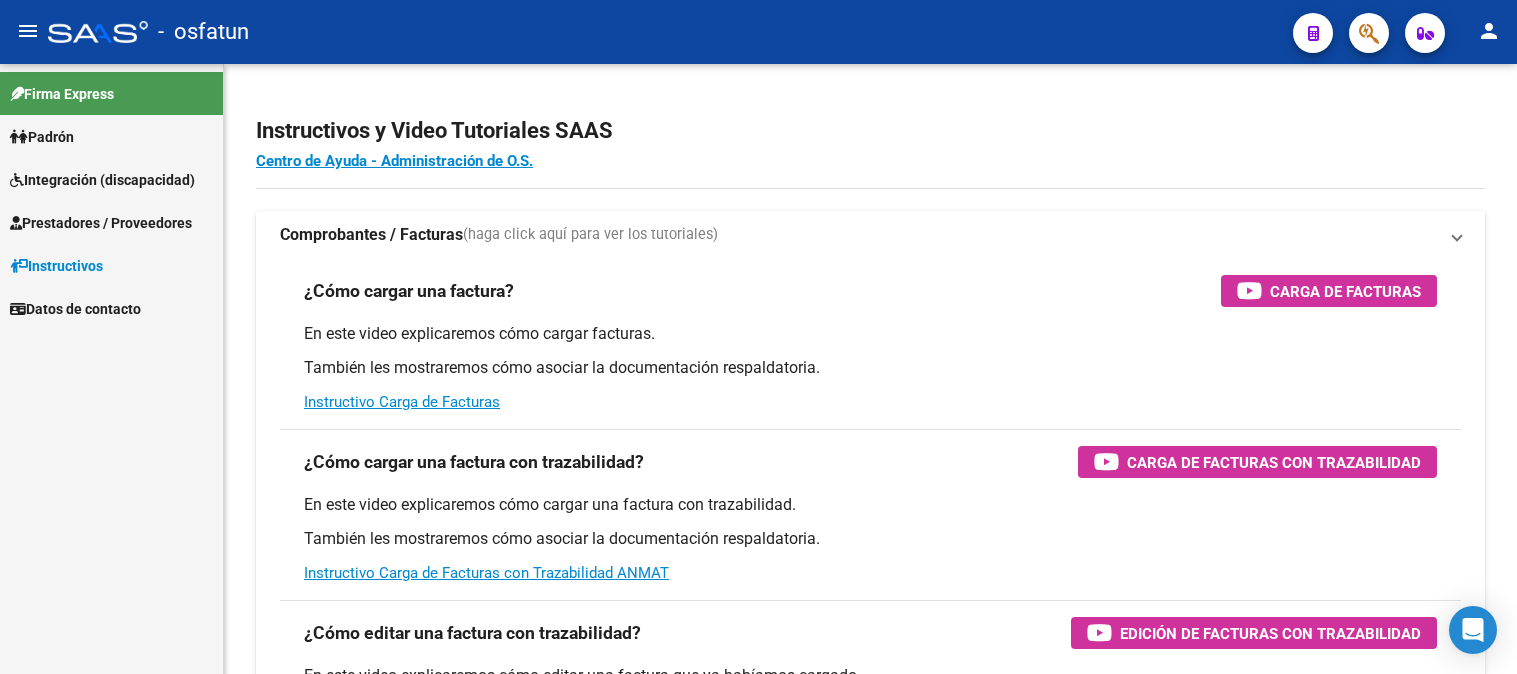 scroll, scrollTop: 0, scrollLeft: 0, axis: both 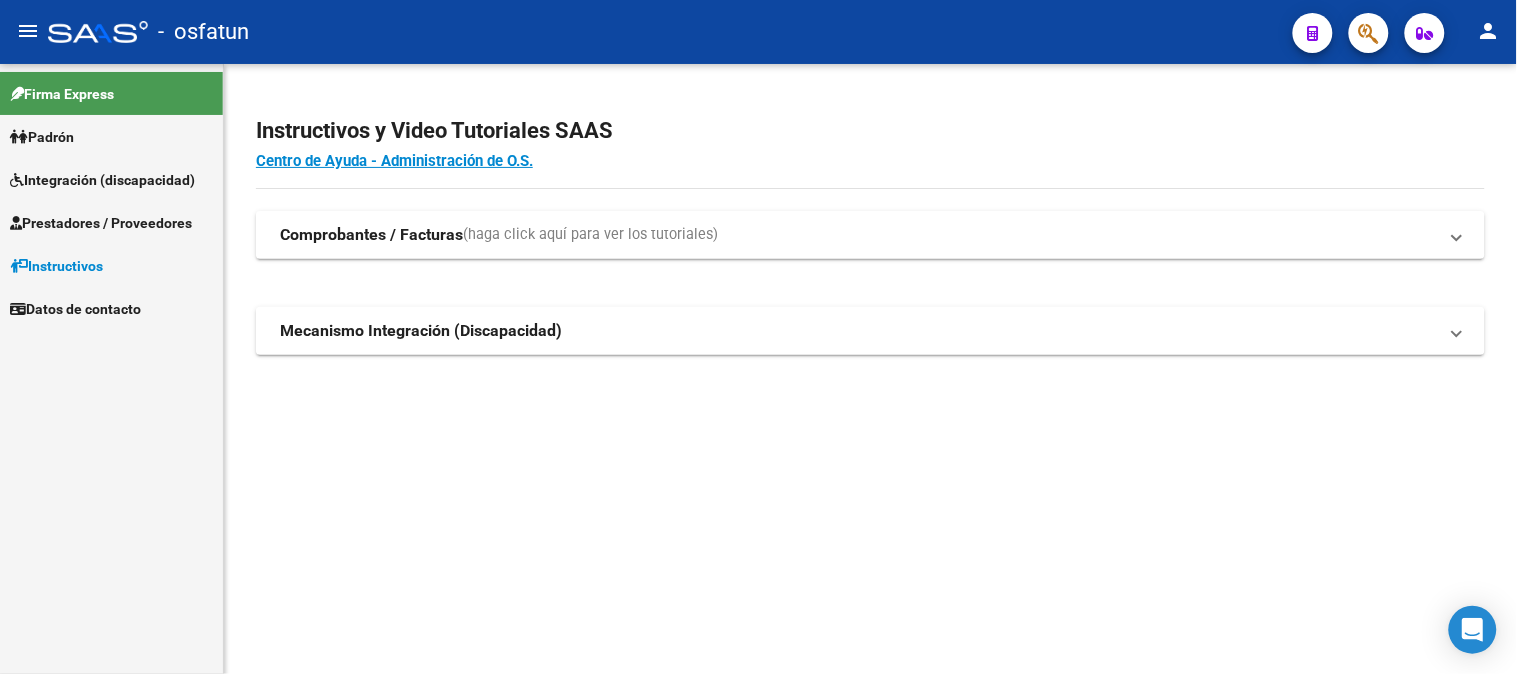 click on "Prestadores / Proveedores" at bounding box center (101, 223) 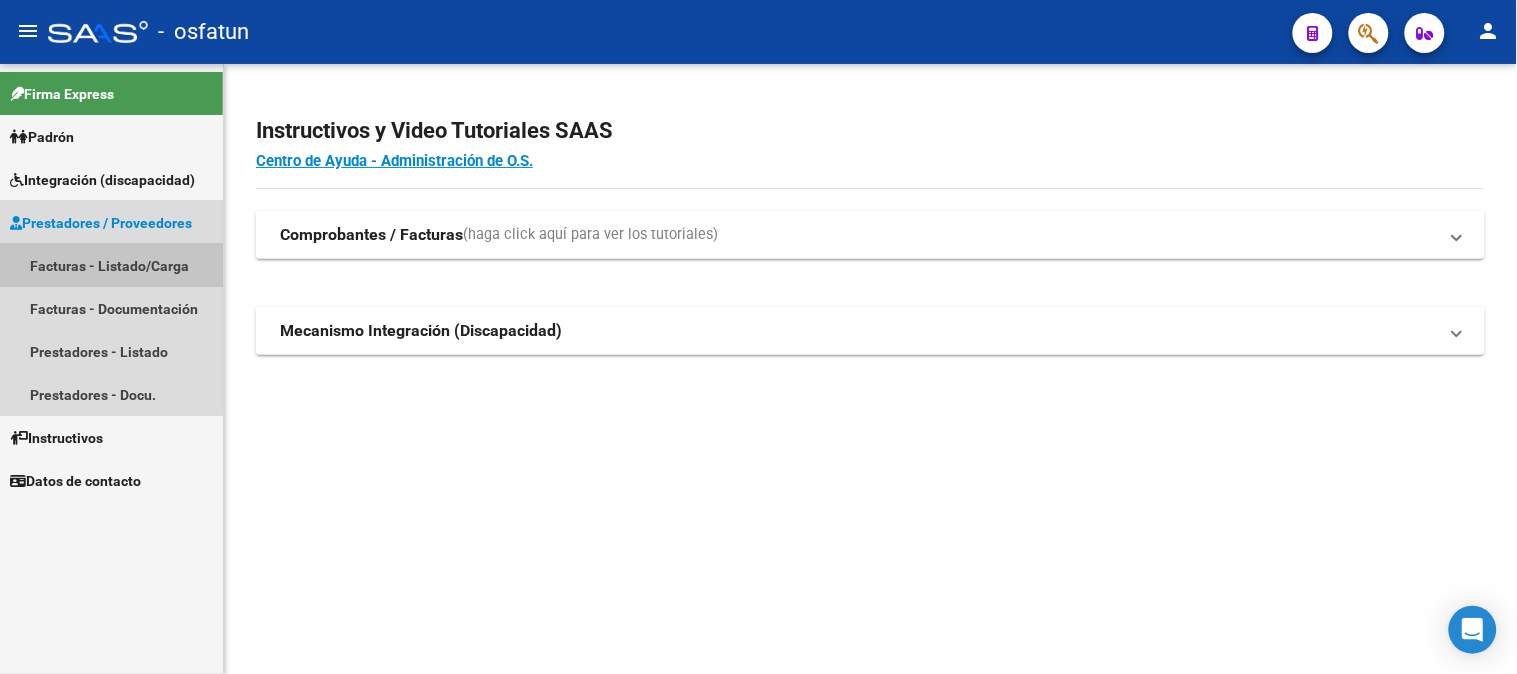 click on "Facturas - Listado/Carga" at bounding box center [111, 265] 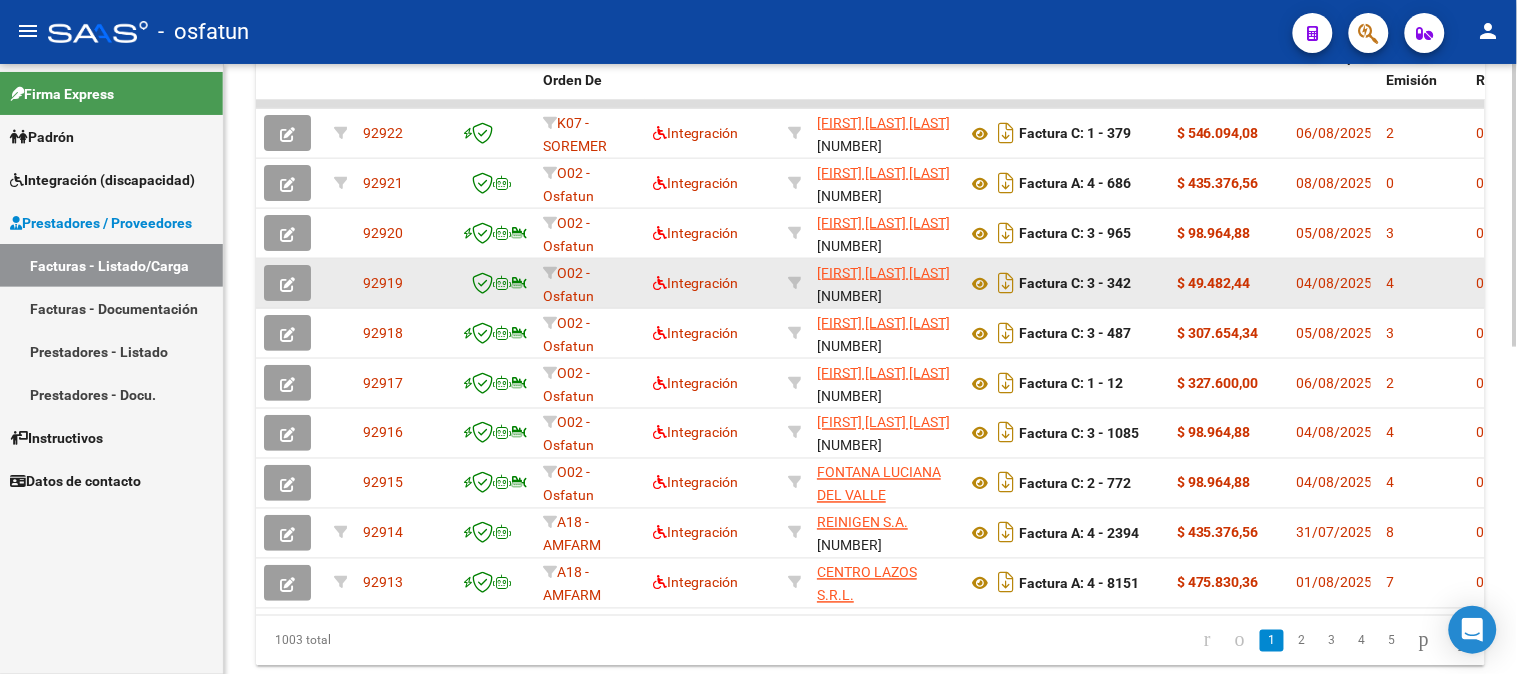 scroll, scrollTop: 666, scrollLeft: 0, axis: vertical 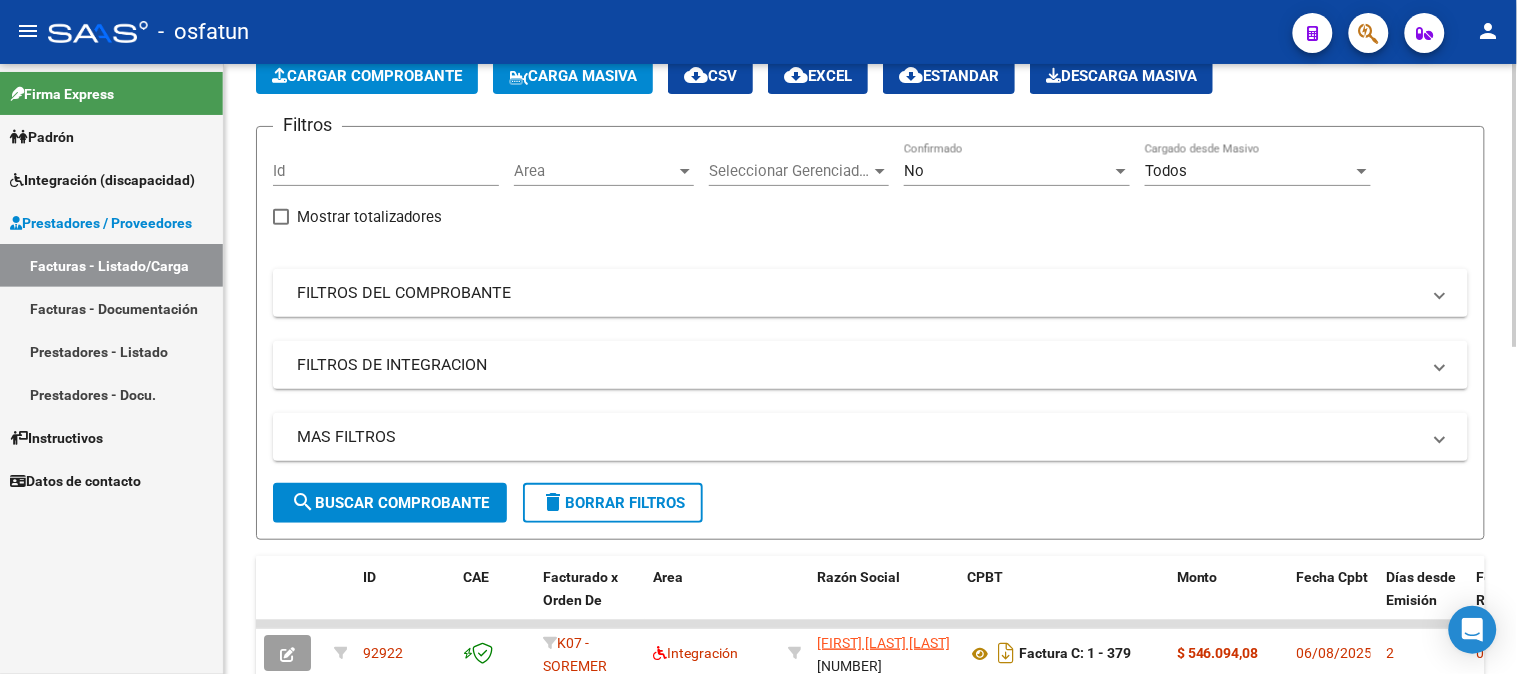 click on "search  Buscar Comprobante" 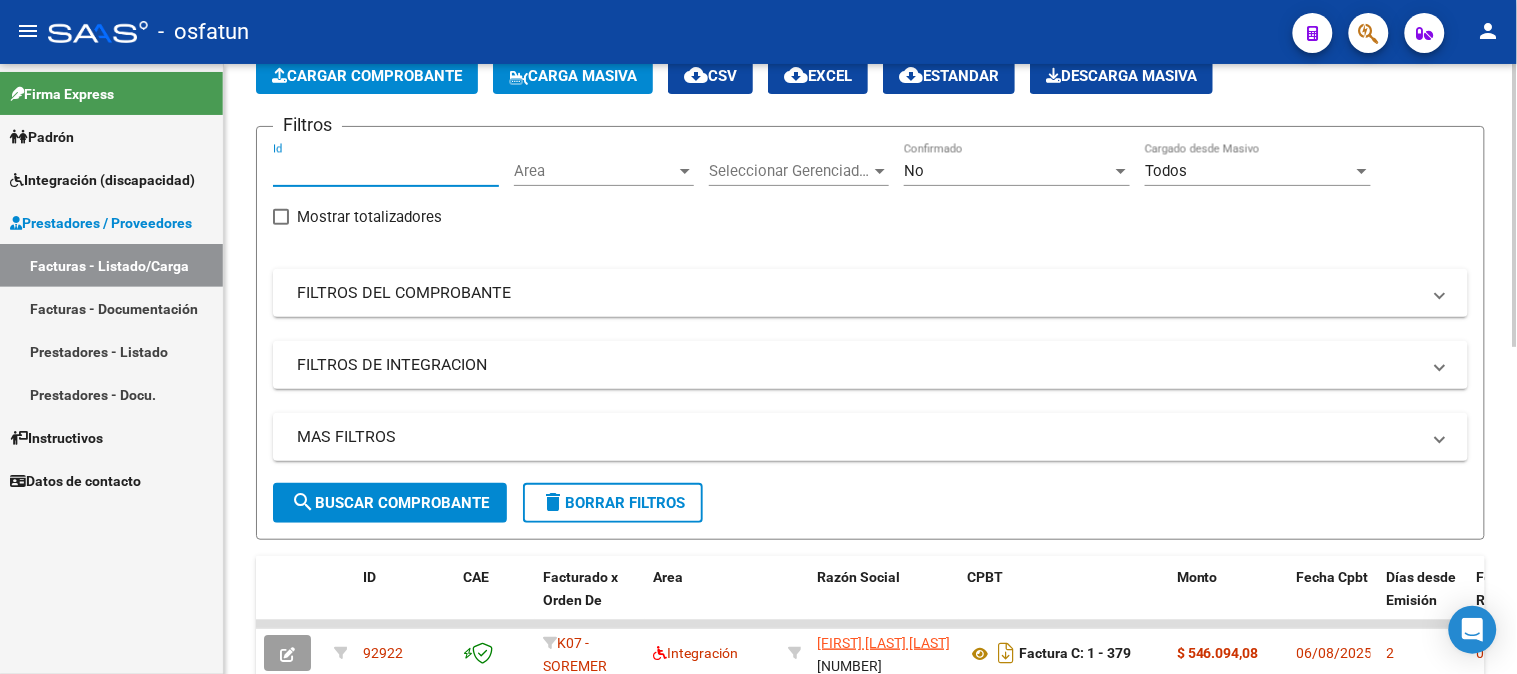 click on "Id" at bounding box center [386, 171] 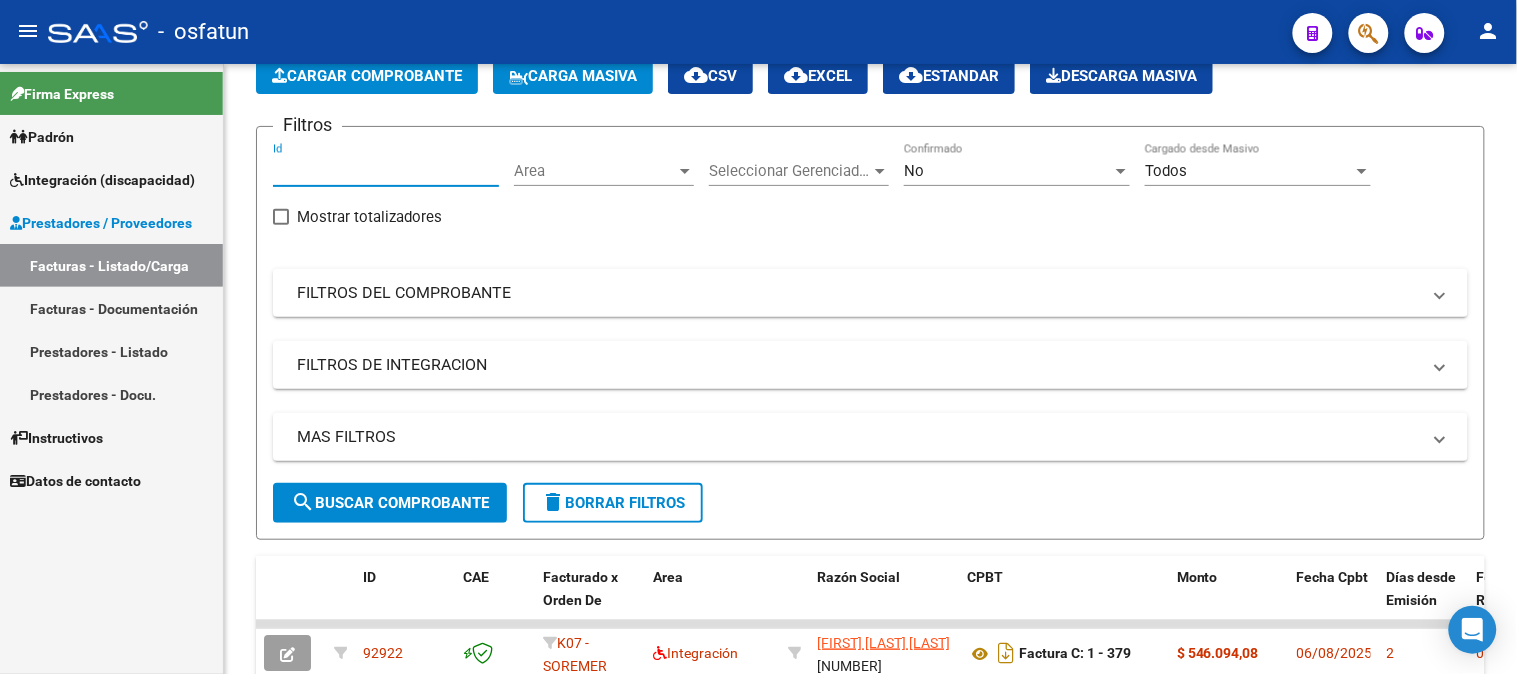 click on "Facturas - Documentación" at bounding box center [111, 308] 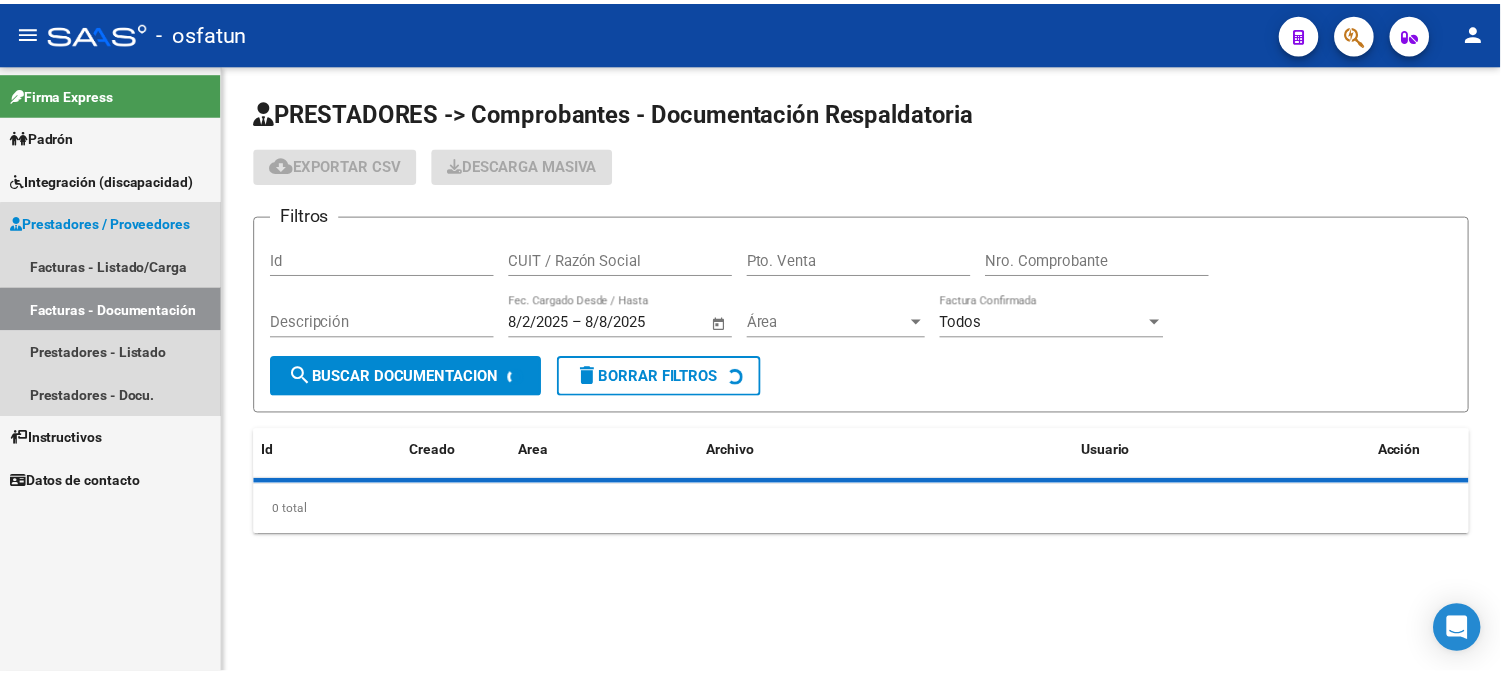 scroll, scrollTop: 0, scrollLeft: 0, axis: both 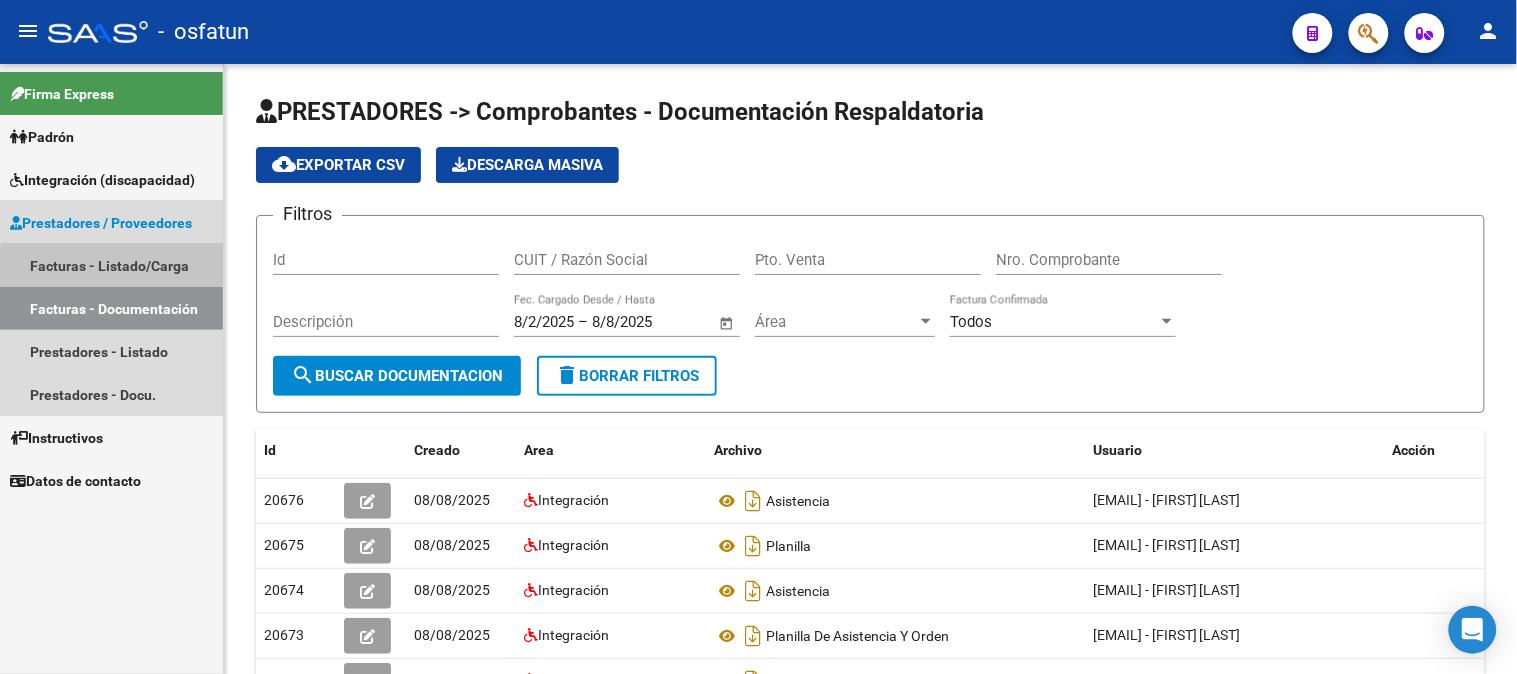 click on "Facturas - Listado/Carga" at bounding box center (111, 265) 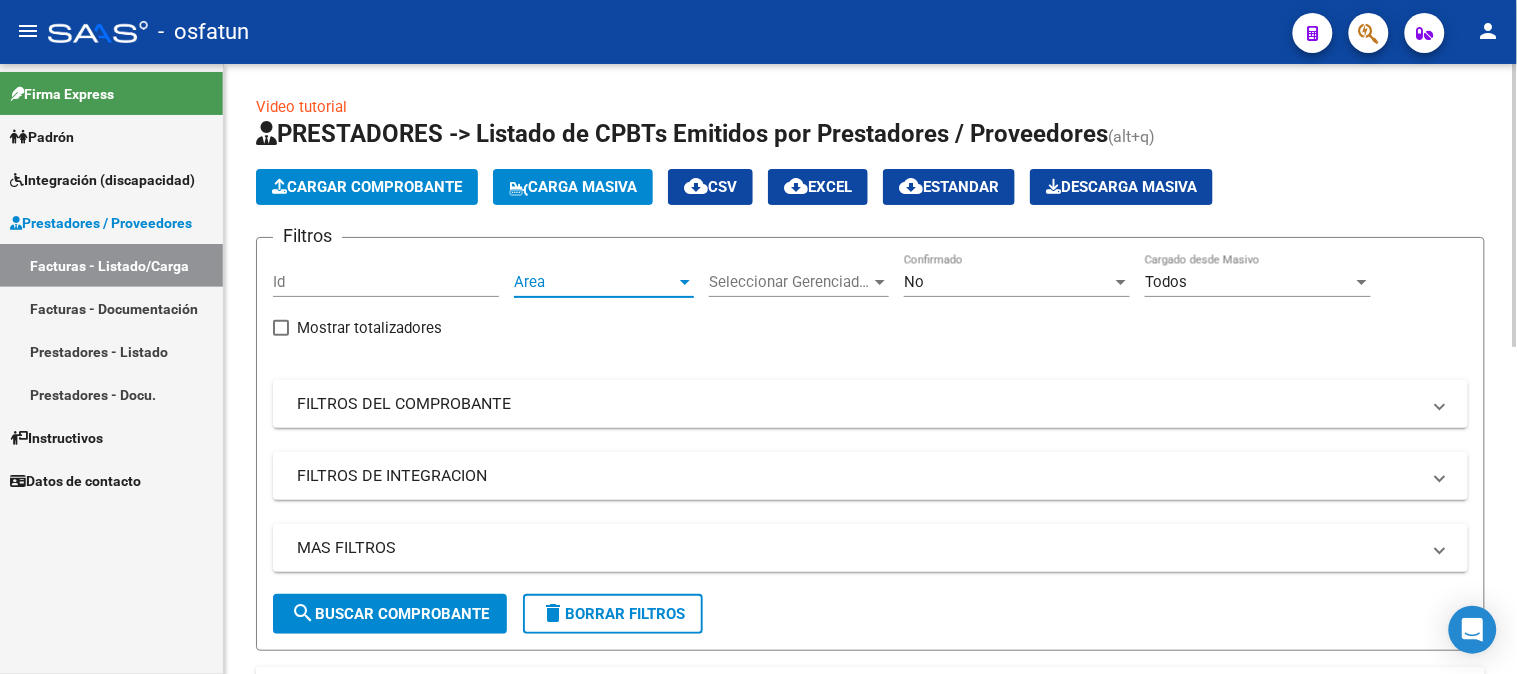 click on "Area" at bounding box center (595, 282) 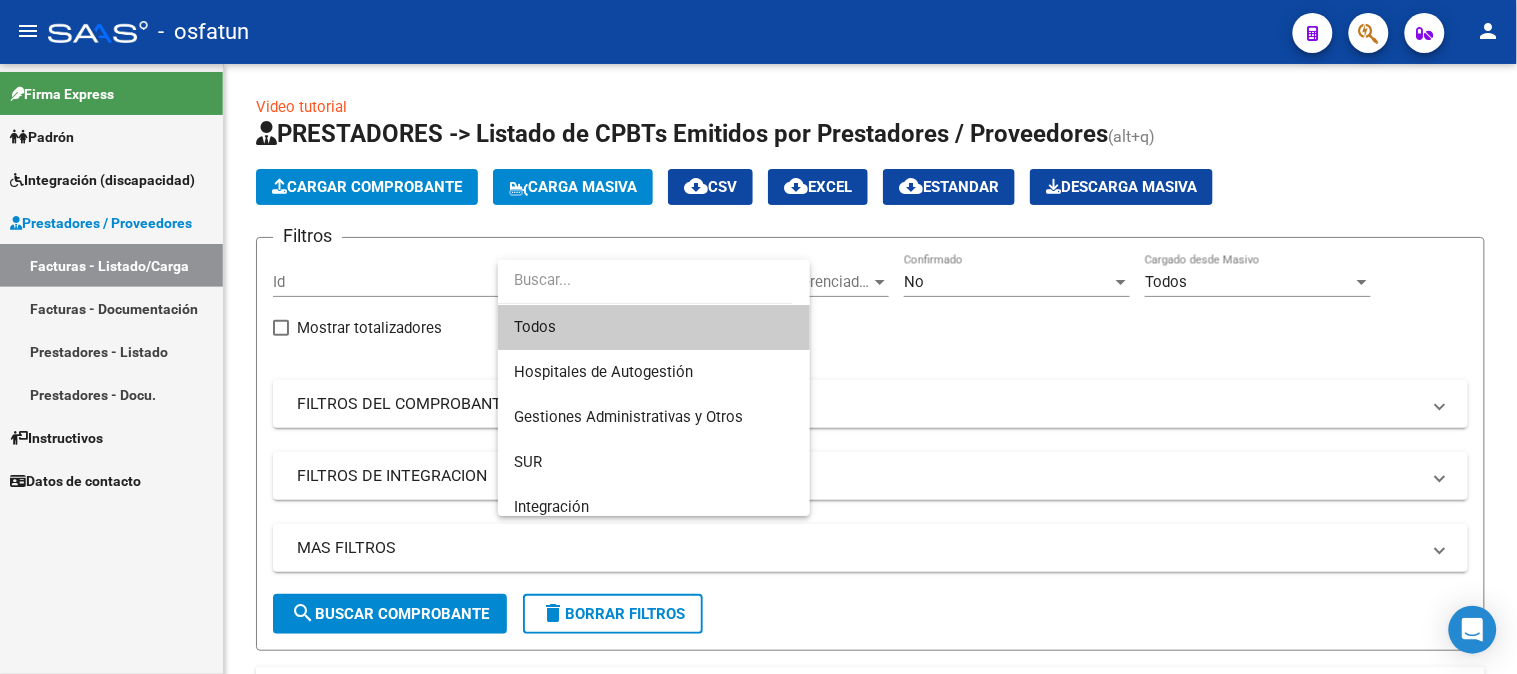 click at bounding box center (758, 337) 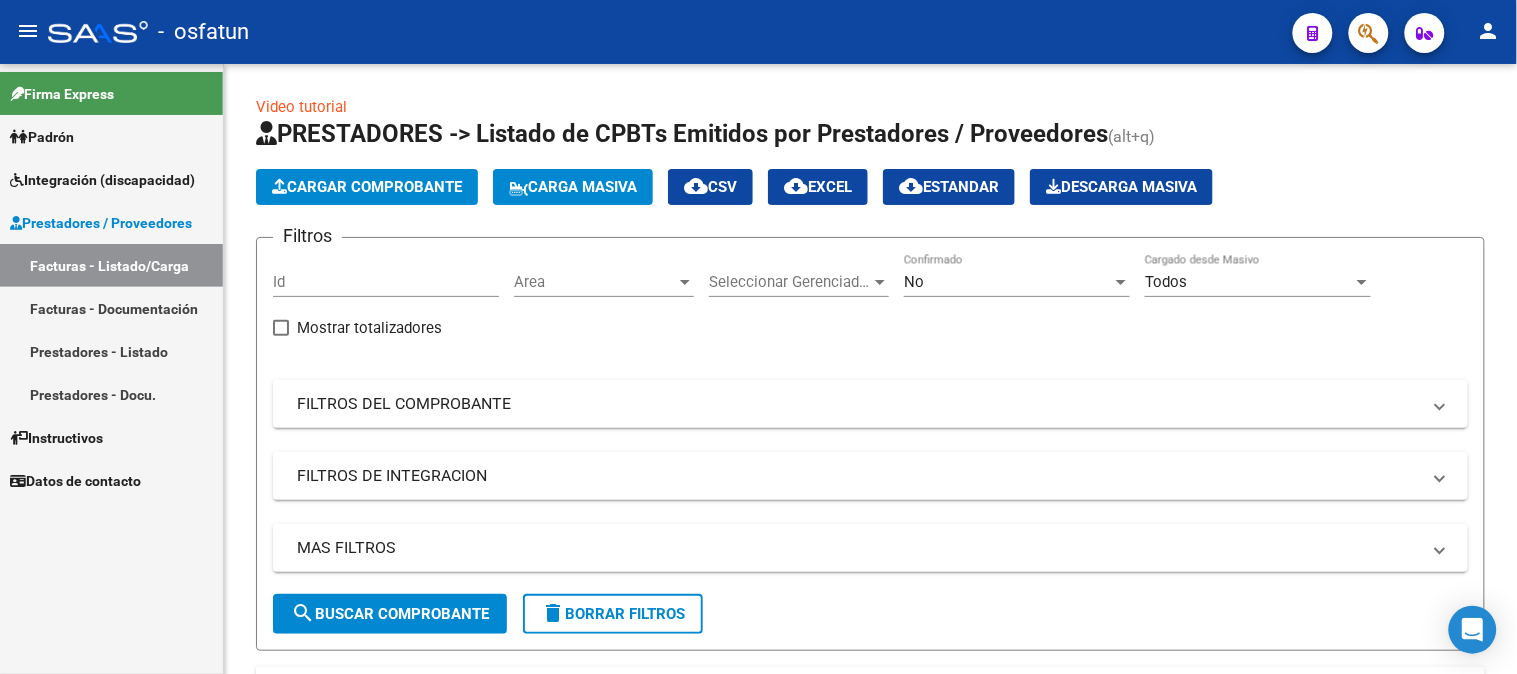click 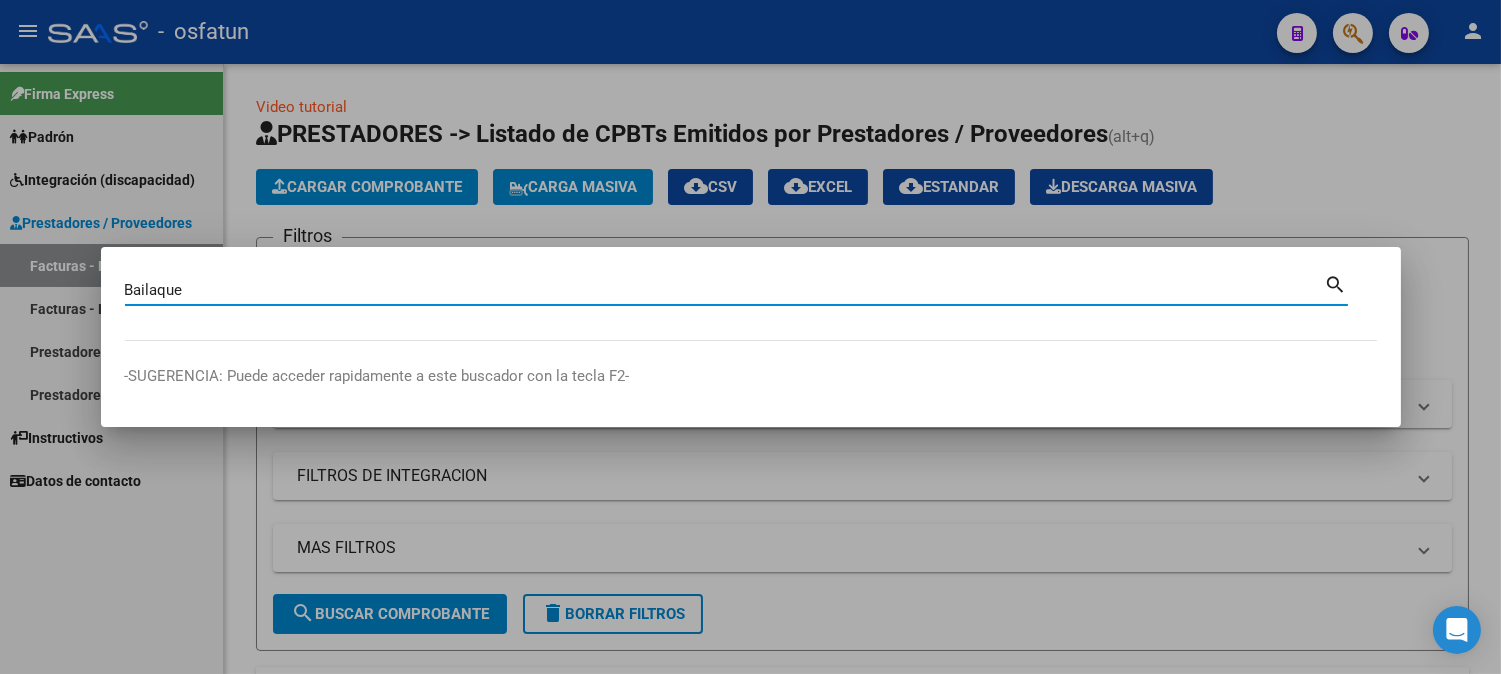 type on "Bailaque" 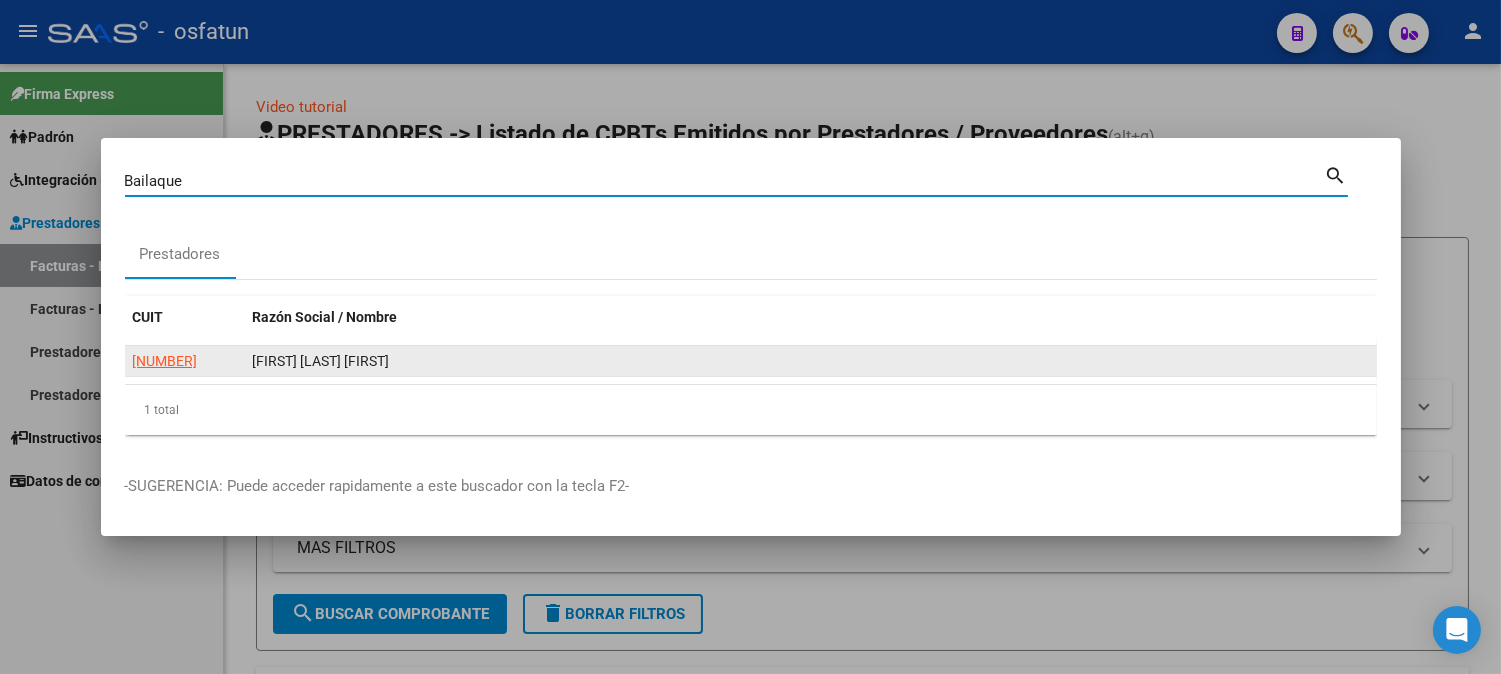 click on "[NUMBER]" 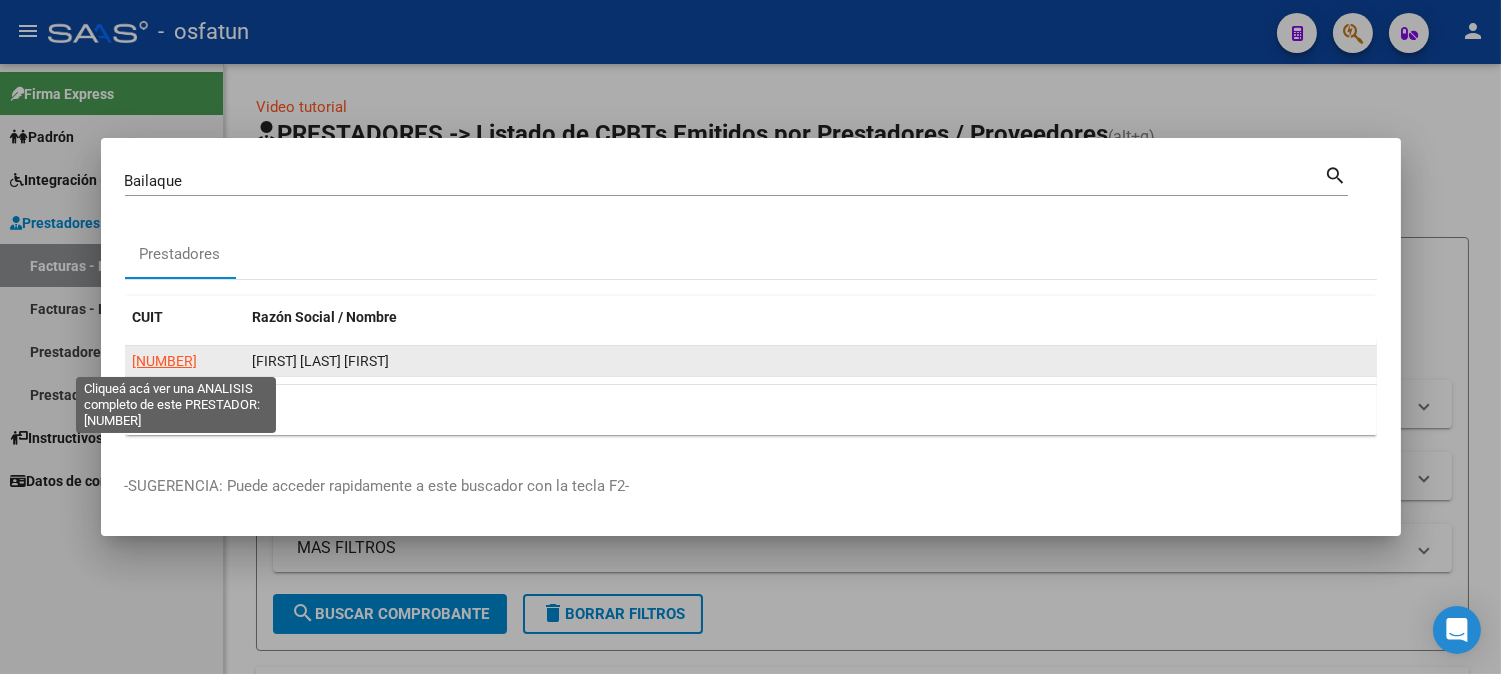 click on "[NUMBER]" 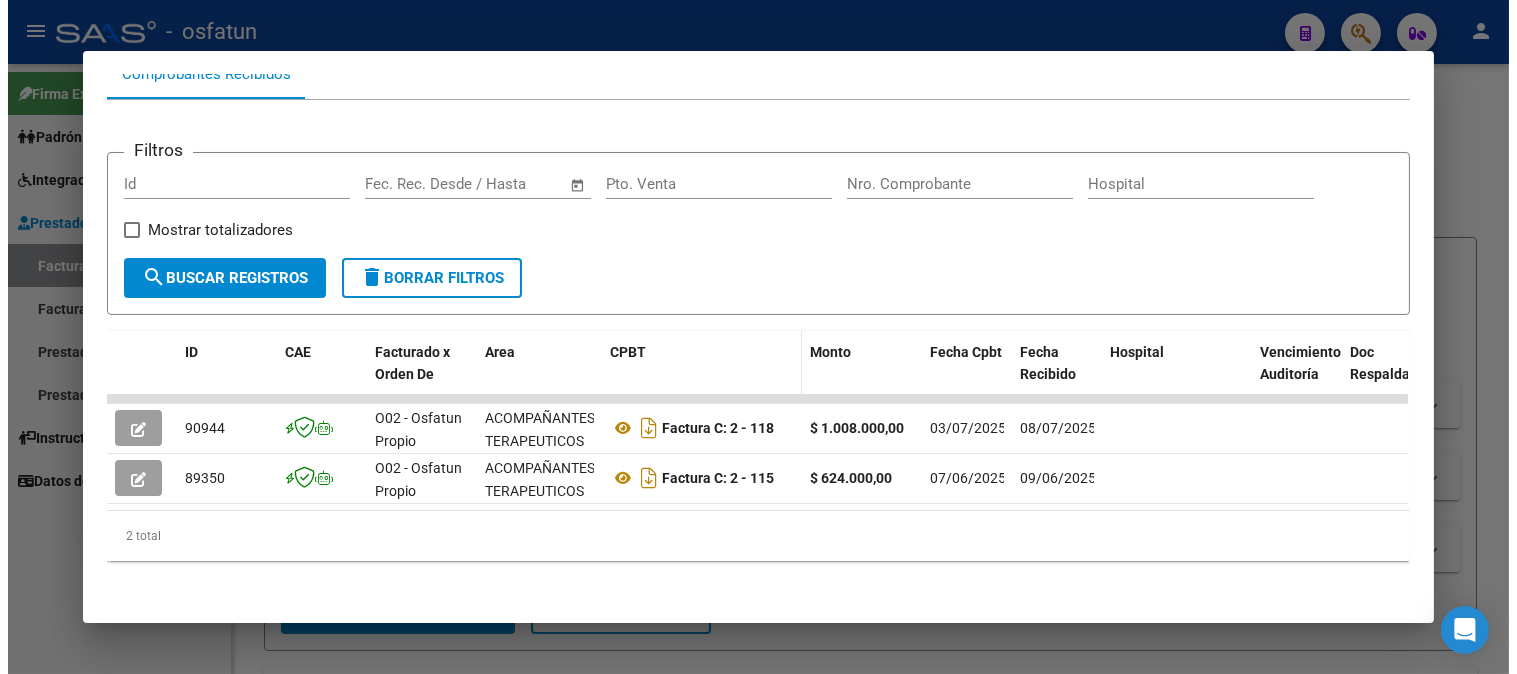 scroll, scrollTop: 222, scrollLeft: 0, axis: vertical 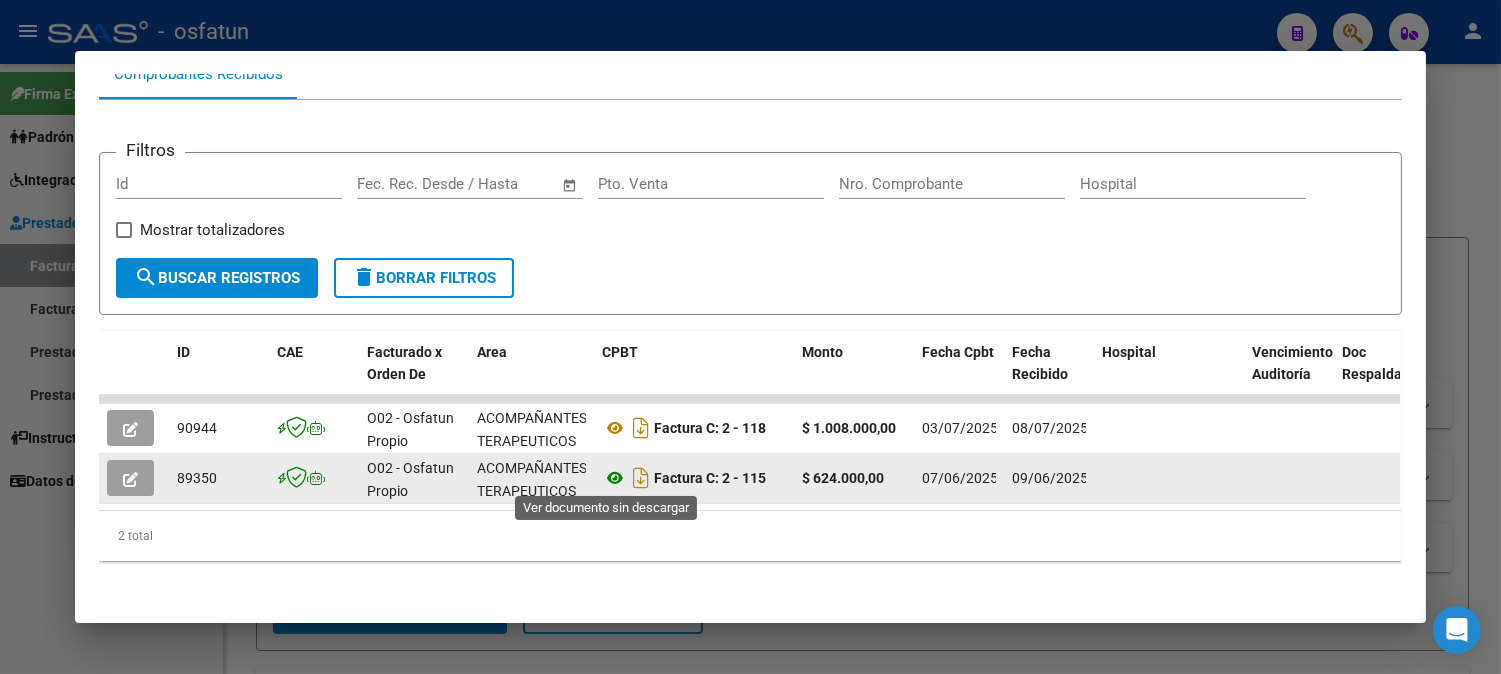 click 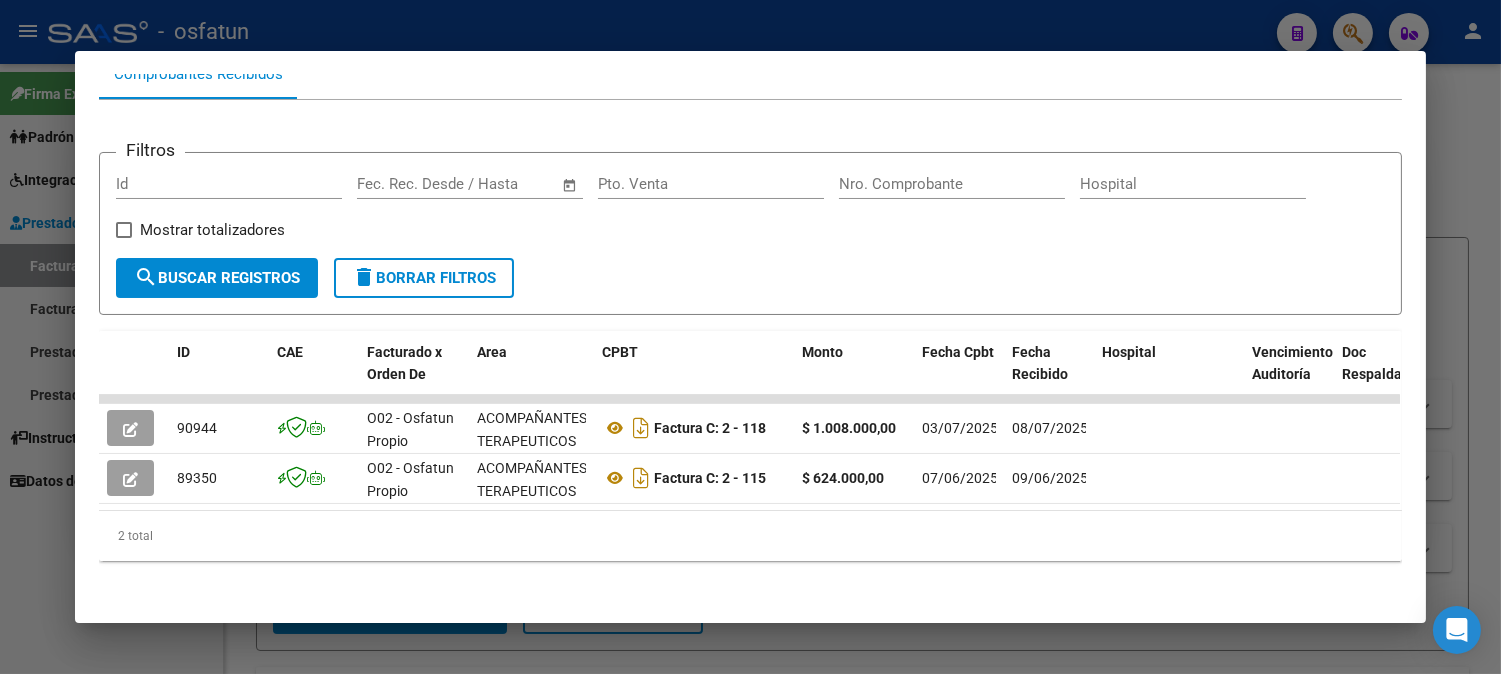 click at bounding box center (750, 337) 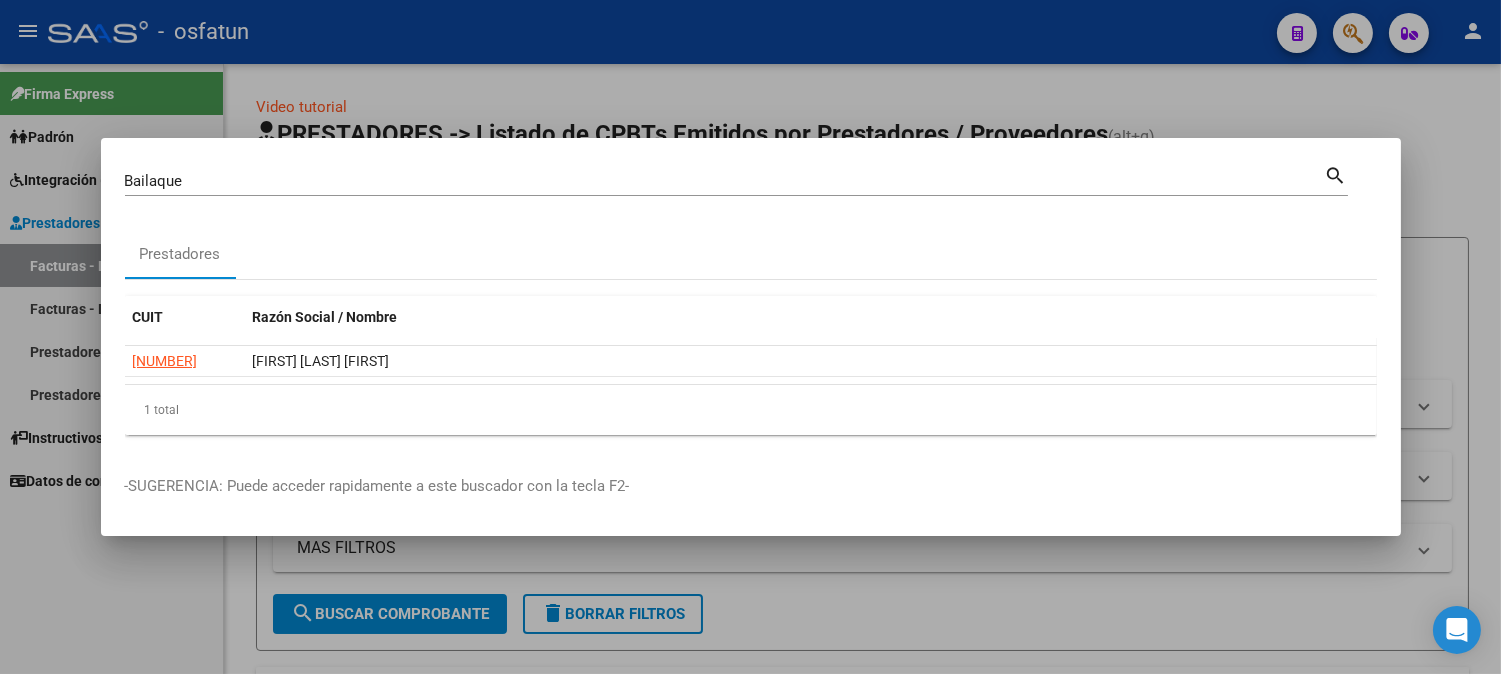 click at bounding box center [750, 337] 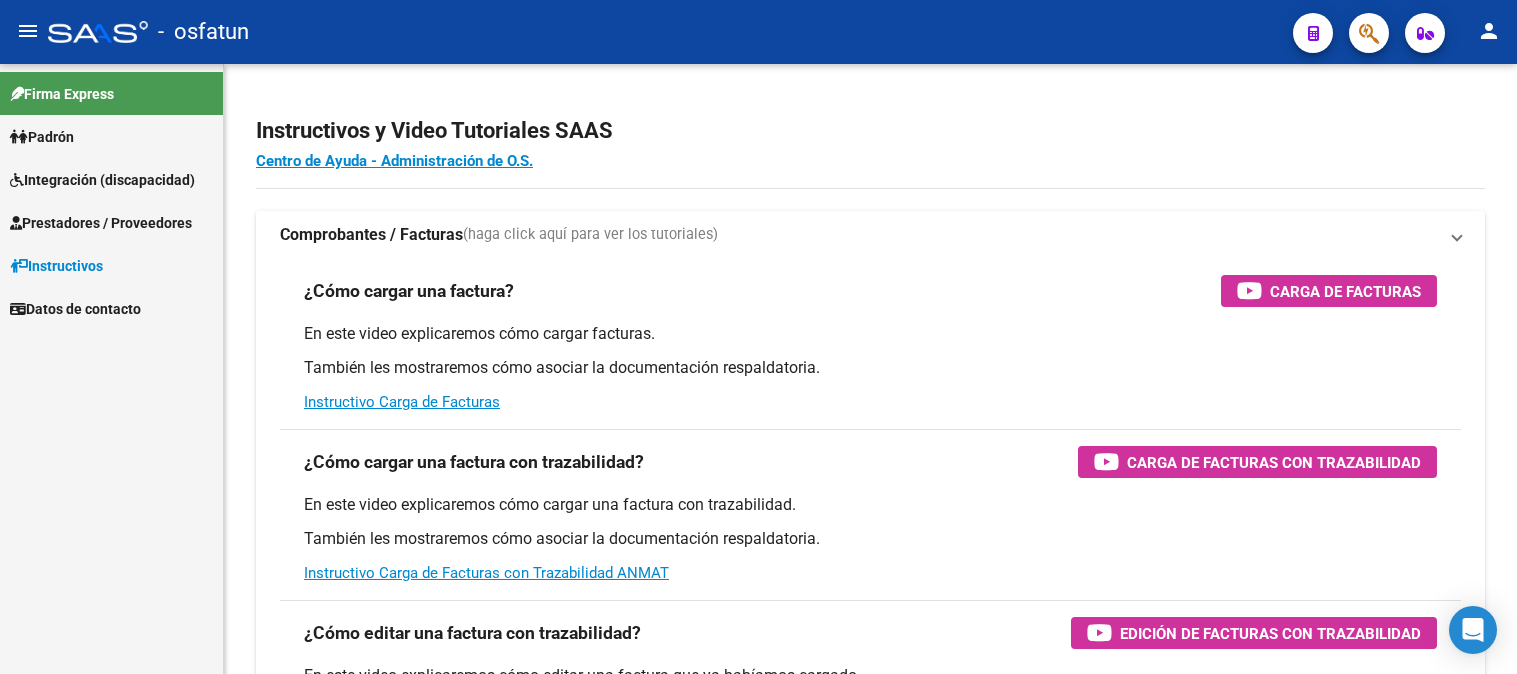 scroll, scrollTop: 0, scrollLeft: 0, axis: both 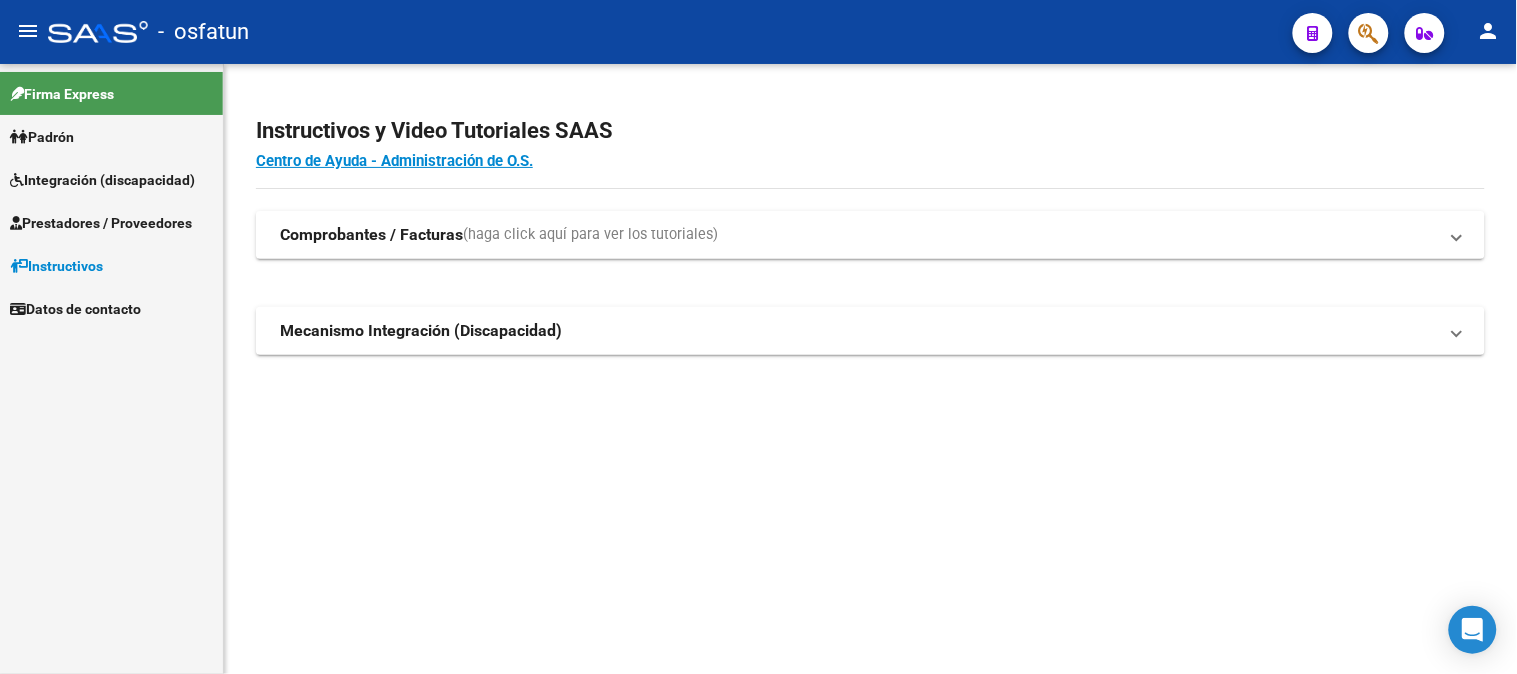 click on "Prestadores / Proveedores" at bounding box center [101, 223] 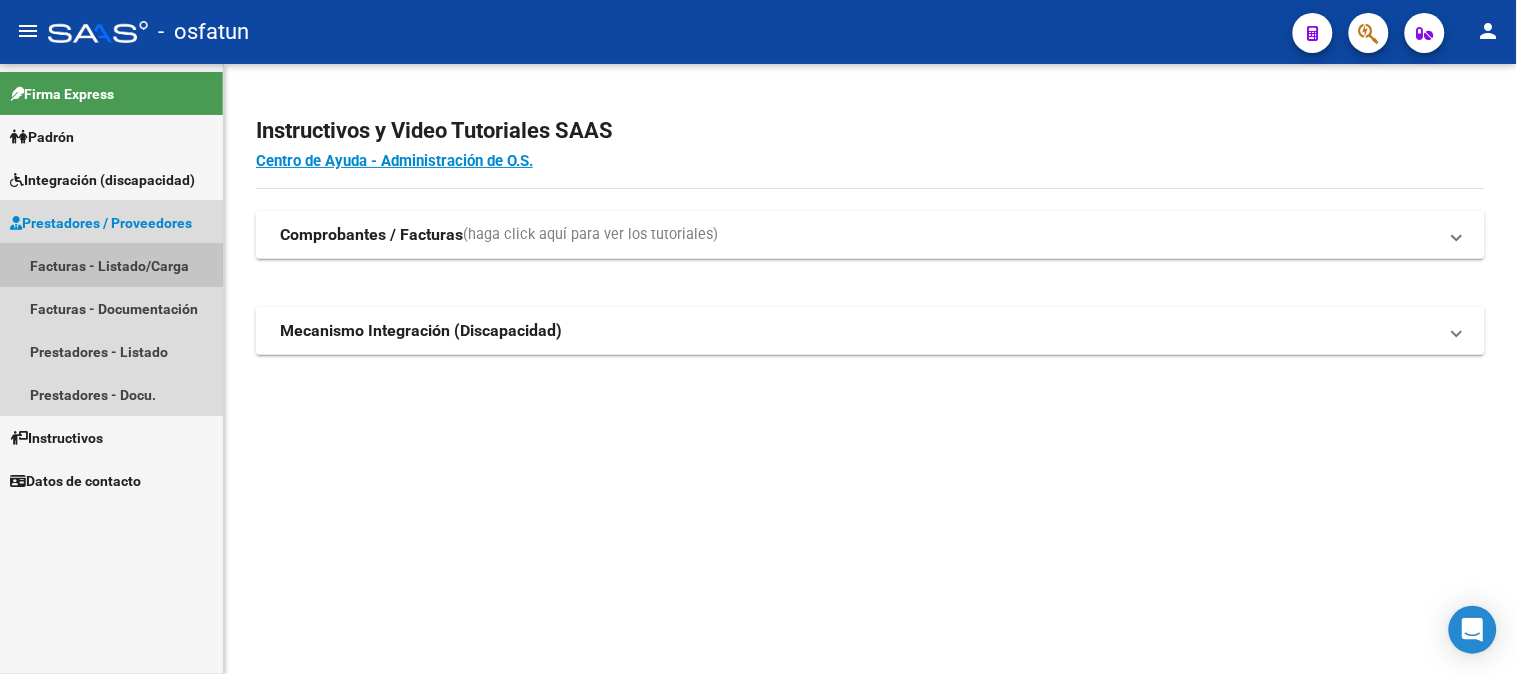 click on "Facturas - Listado/Carga" at bounding box center [111, 265] 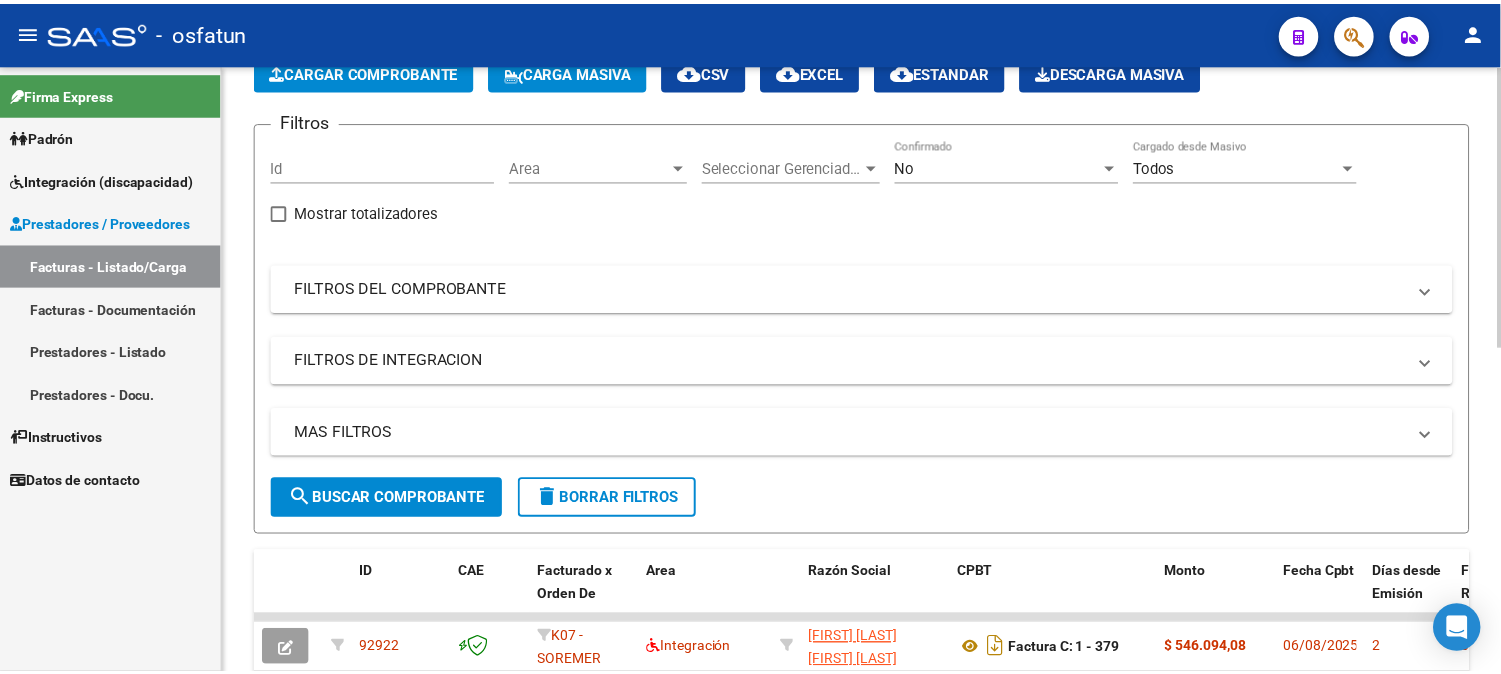 scroll, scrollTop: 0, scrollLeft: 0, axis: both 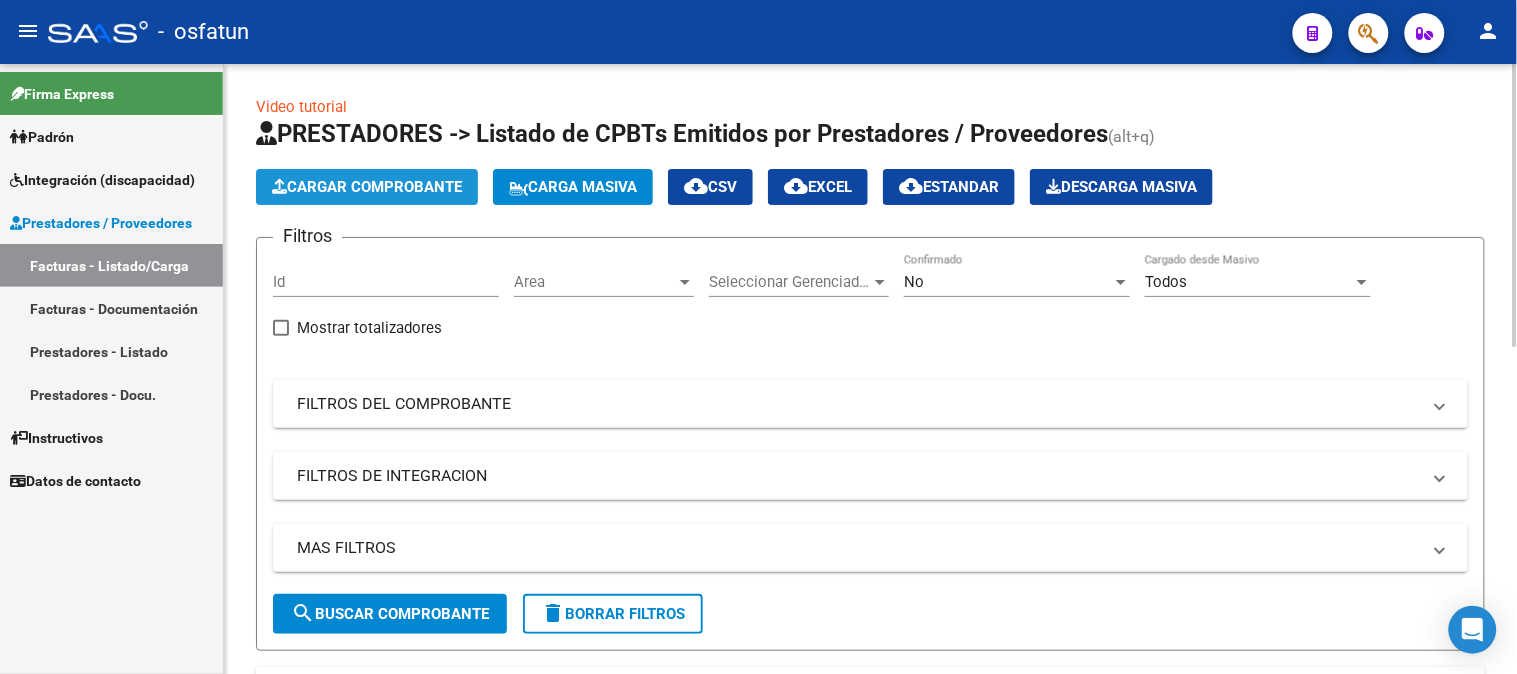 click on "Cargar Comprobante" 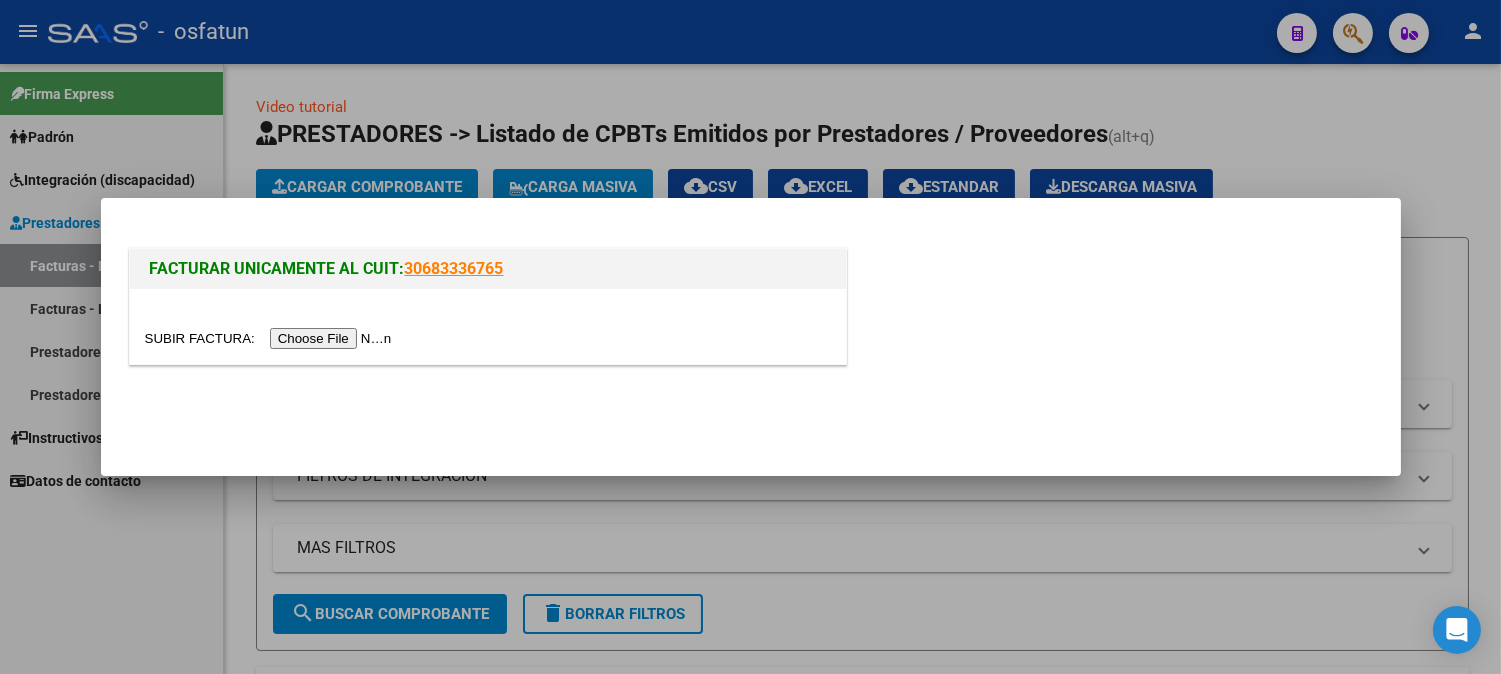 click at bounding box center (271, 338) 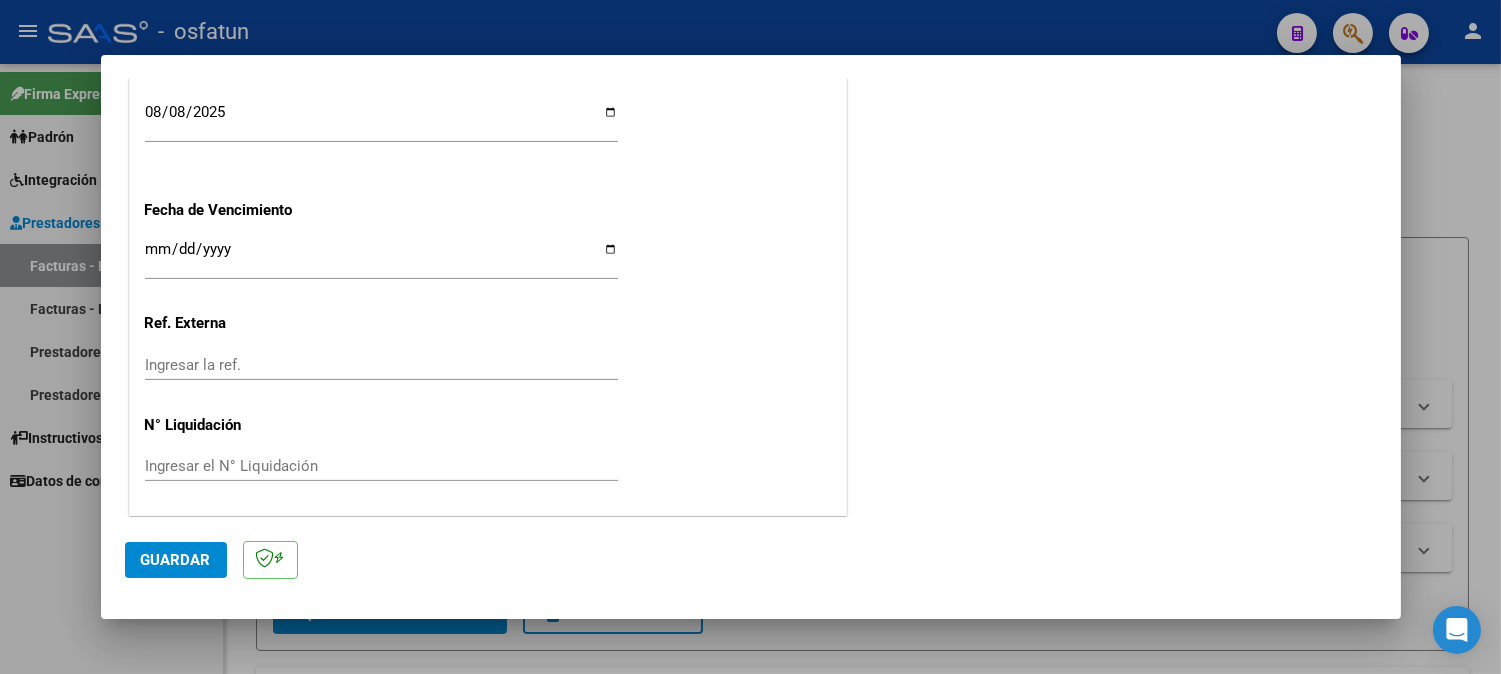 scroll, scrollTop: 1334, scrollLeft: 0, axis: vertical 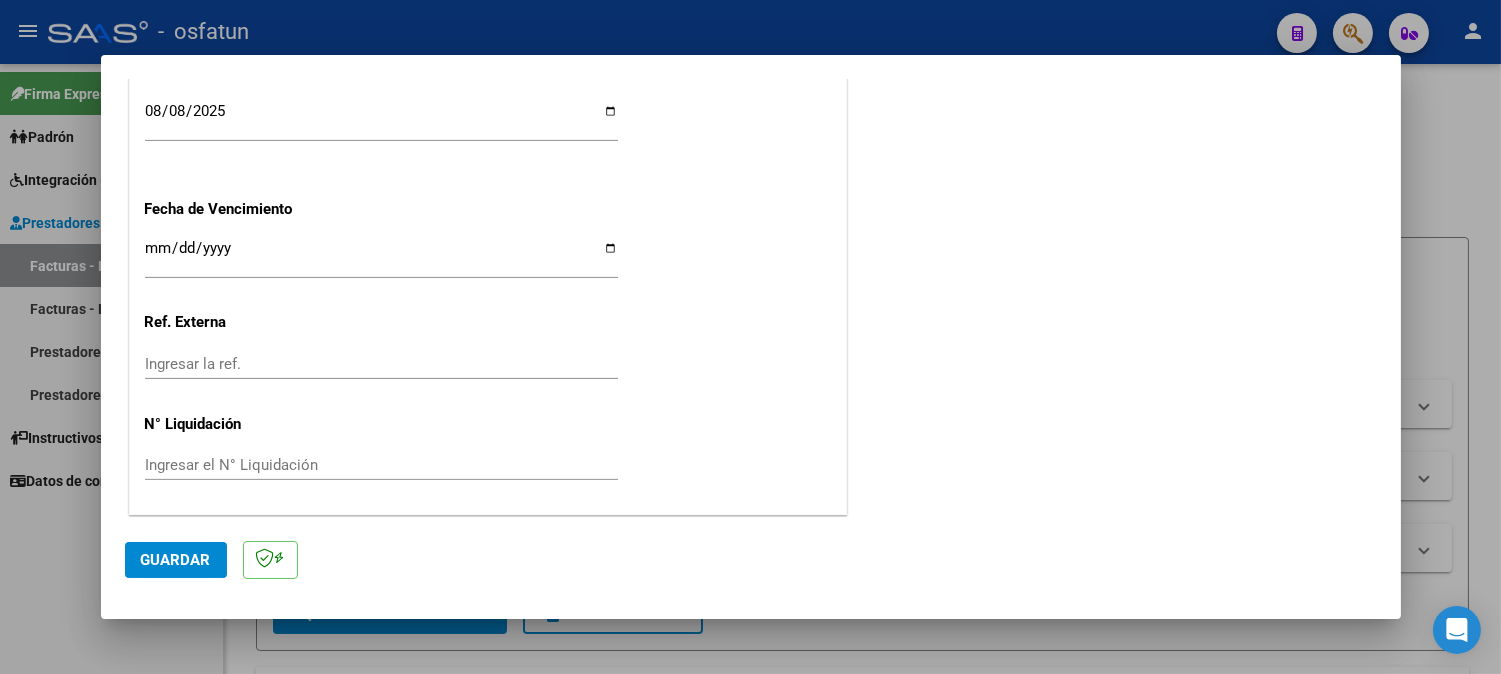 click on "Ingresar la ref." at bounding box center (381, 364) 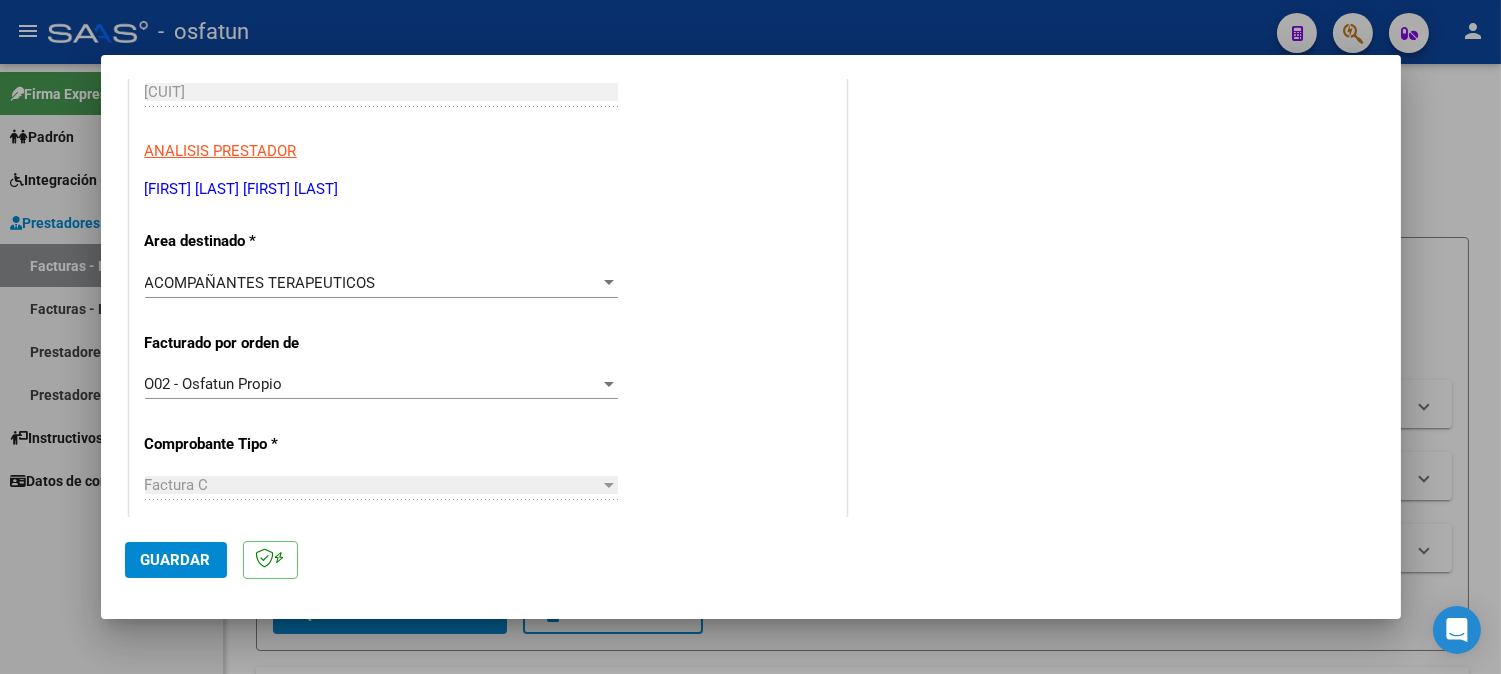 scroll, scrollTop: 0, scrollLeft: 0, axis: both 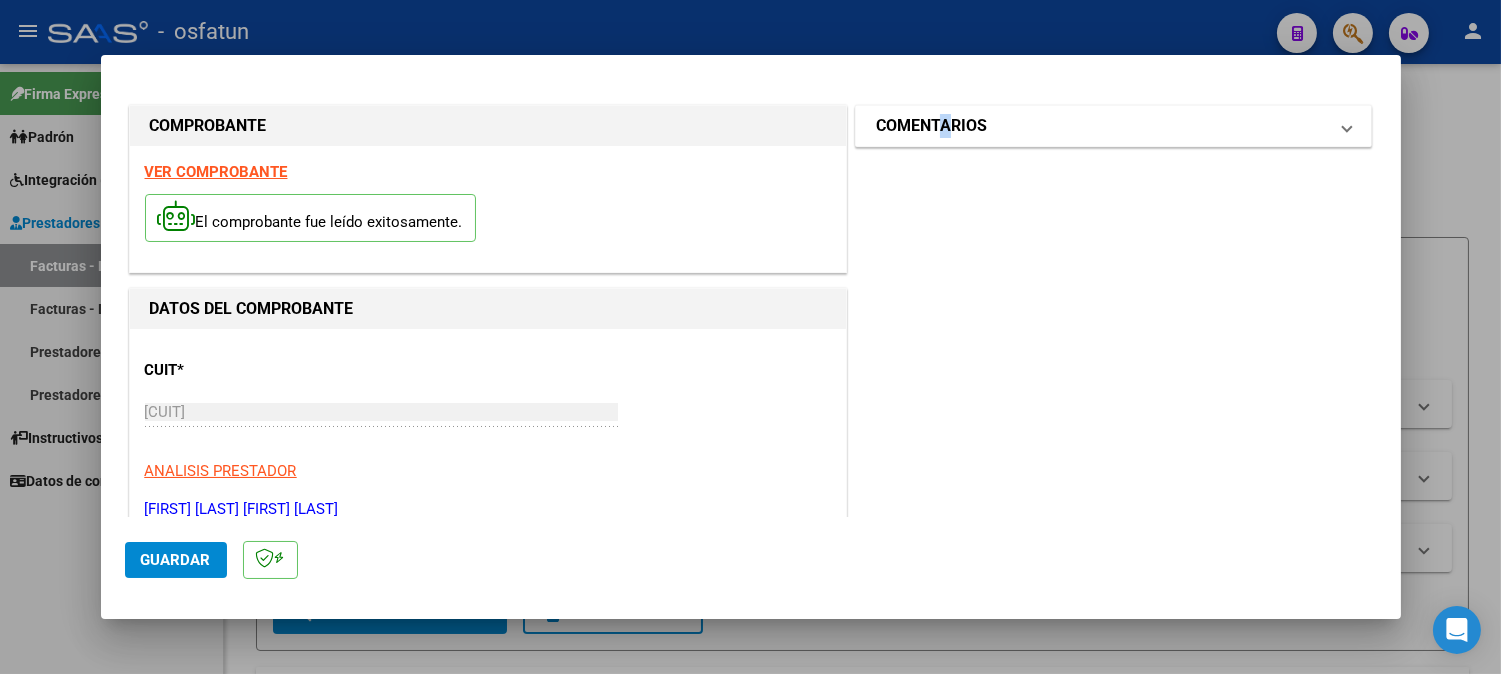 click on "COMENTARIOS" at bounding box center (931, 126) 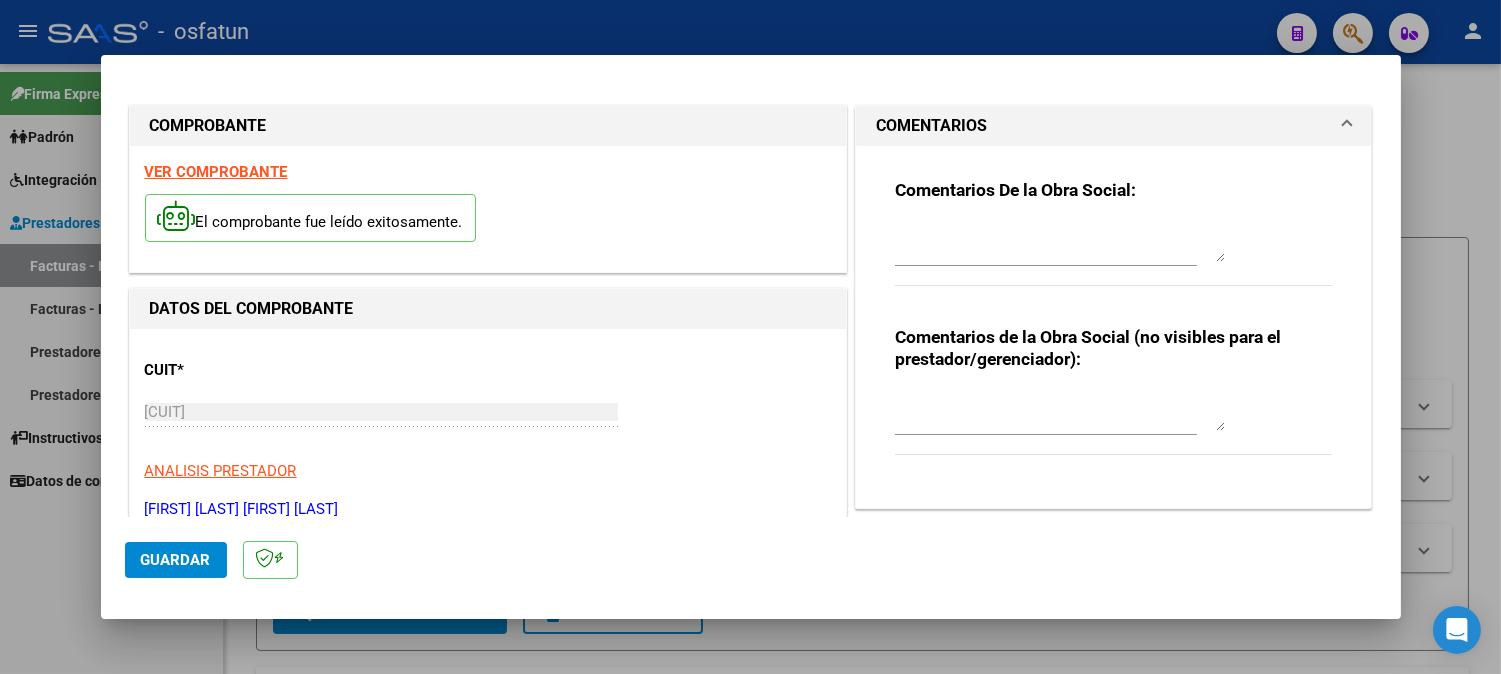 click on "CUIT * [CUIT] Ingresar CUIT ANALISIS PRESTADOR [FIRST] [LAST] [FIRST] [LAST] ARCA Padrón" at bounding box center (488, 432) 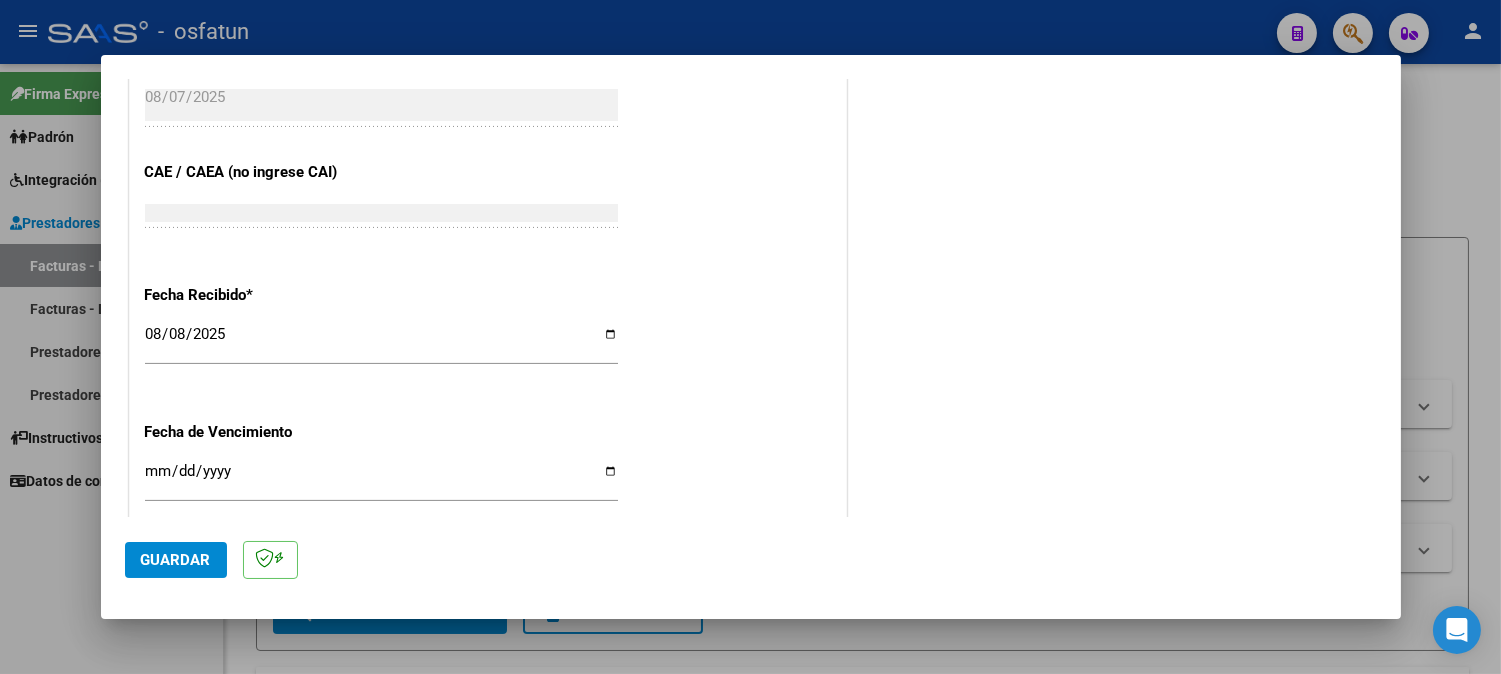 scroll, scrollTop: 1334, scrollLeft: 0, axis: vertical 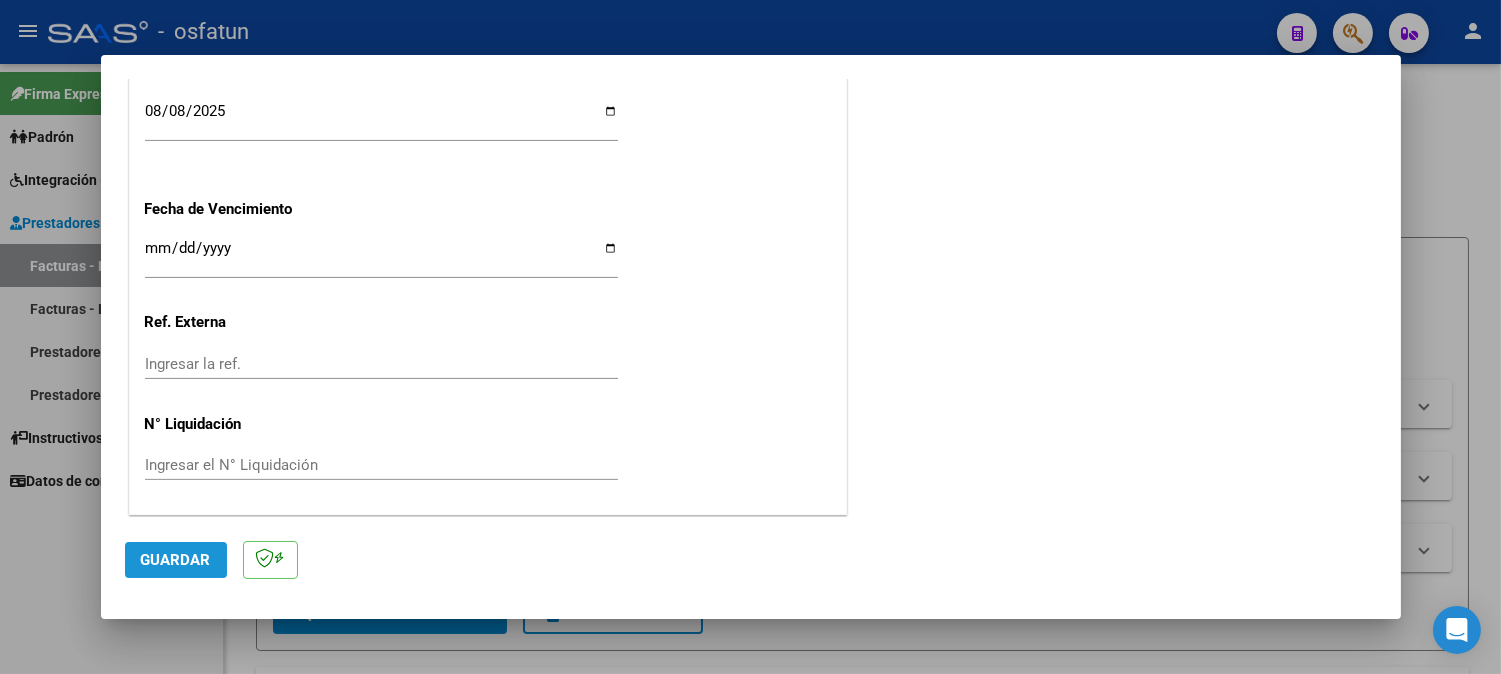 click on "Guardar" 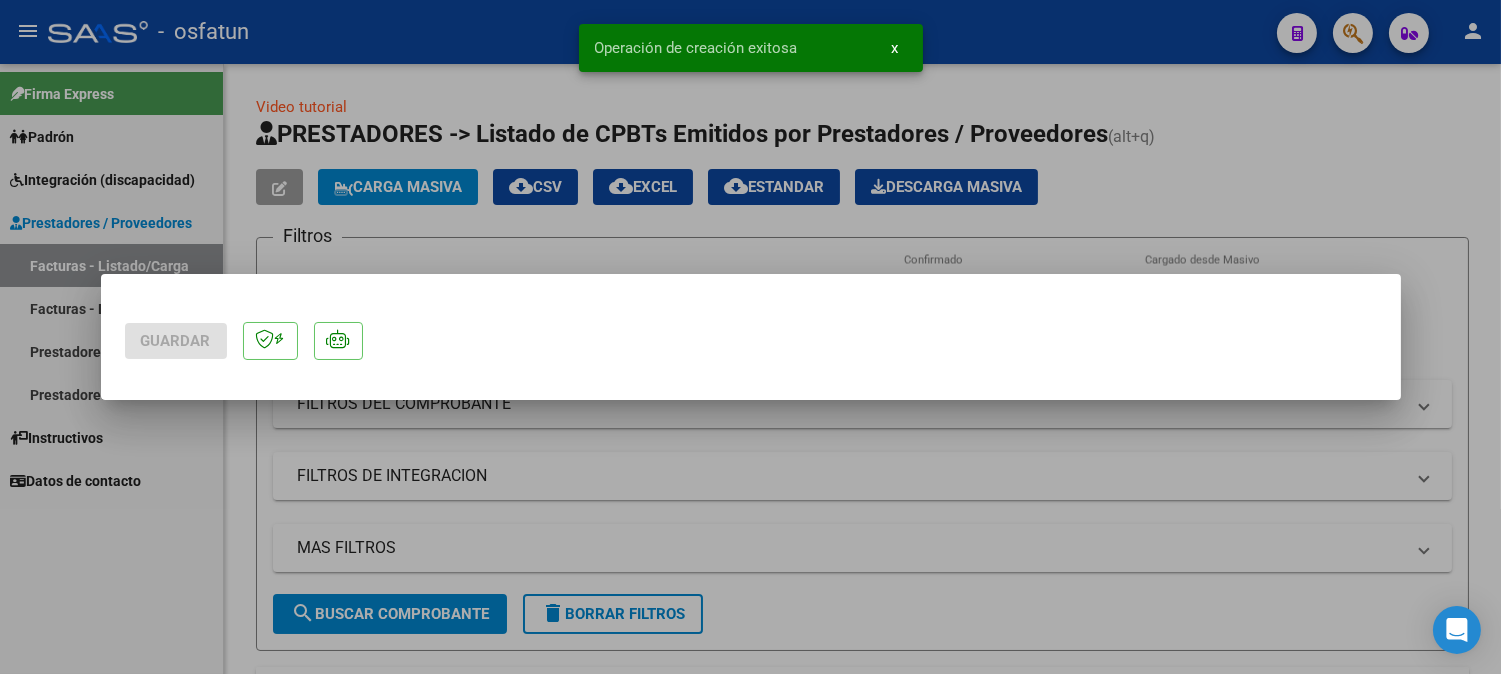 scroll, scrollTop: 0, scrollLeft: 0, axis: both 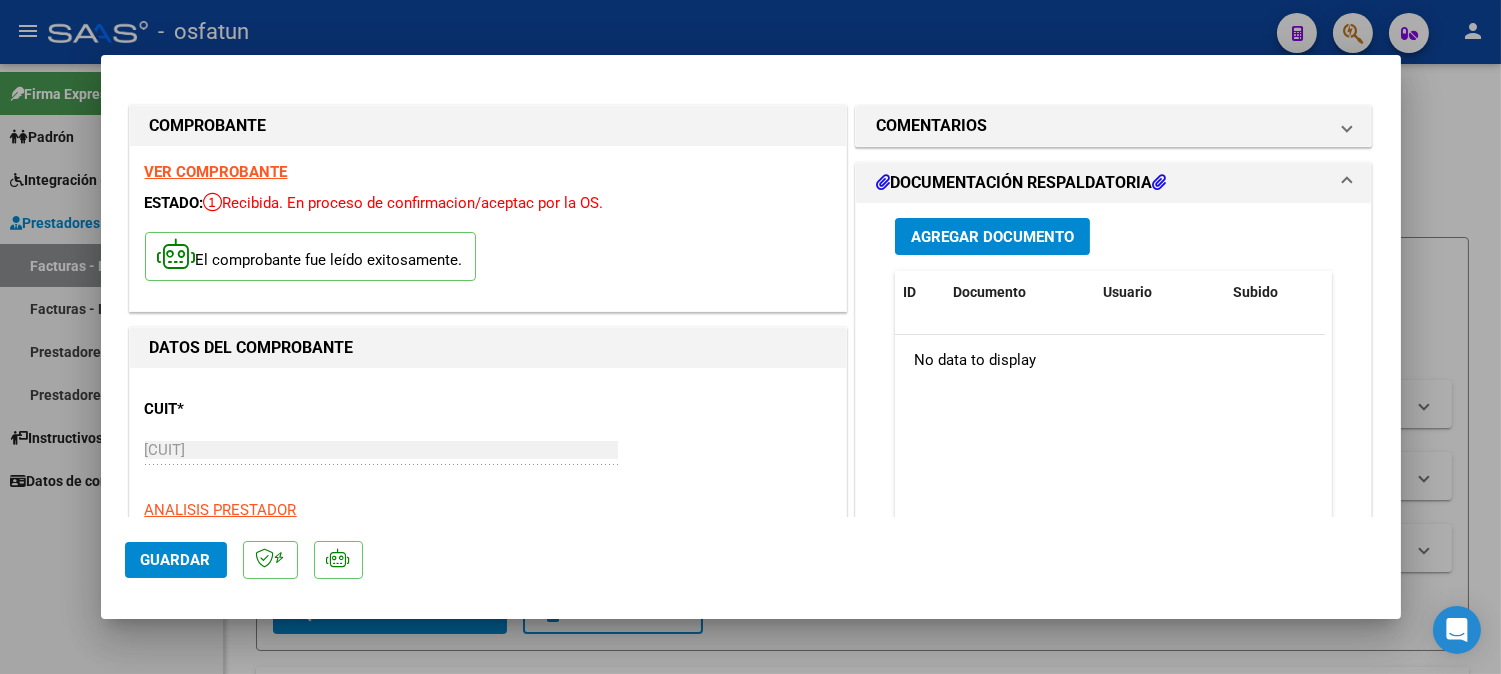 click on "Agregar Documento" at bounding box center (992, 237) 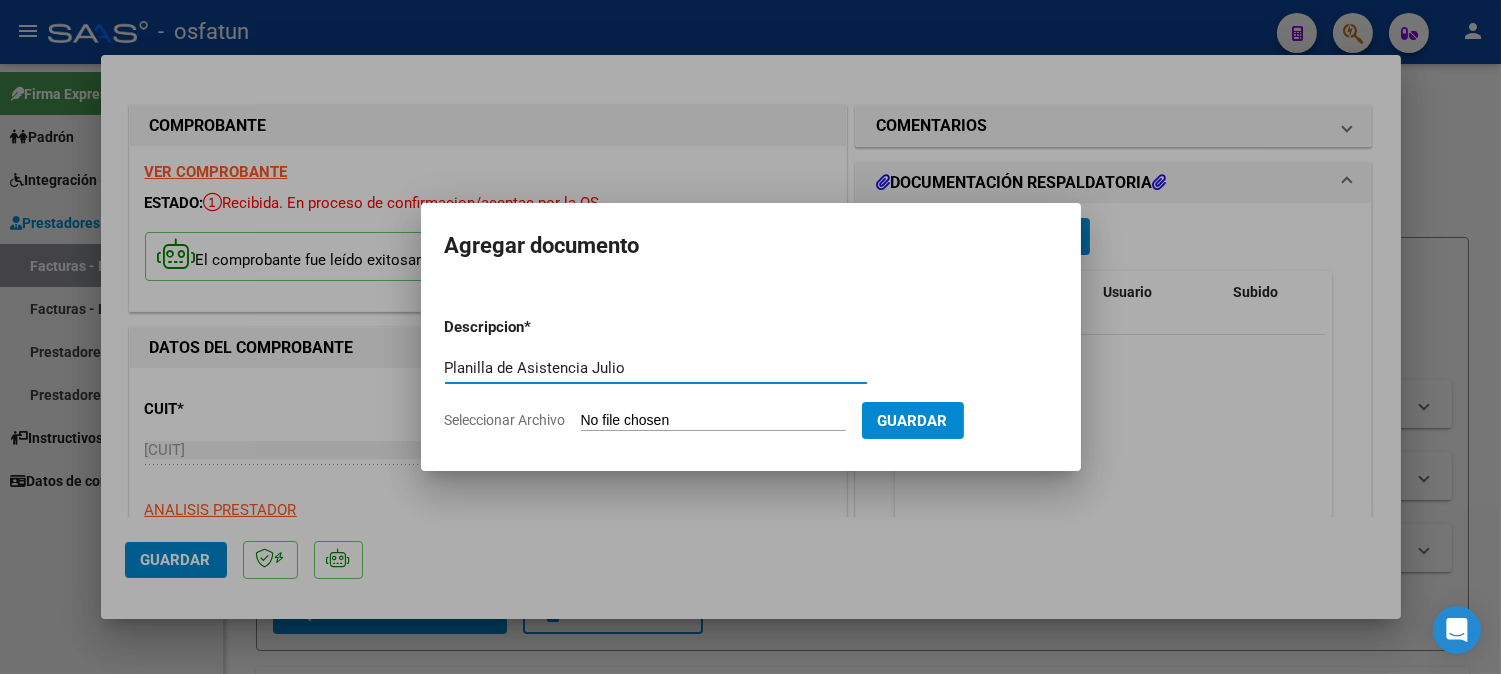 type on "Planilla de Asistencia Julio" 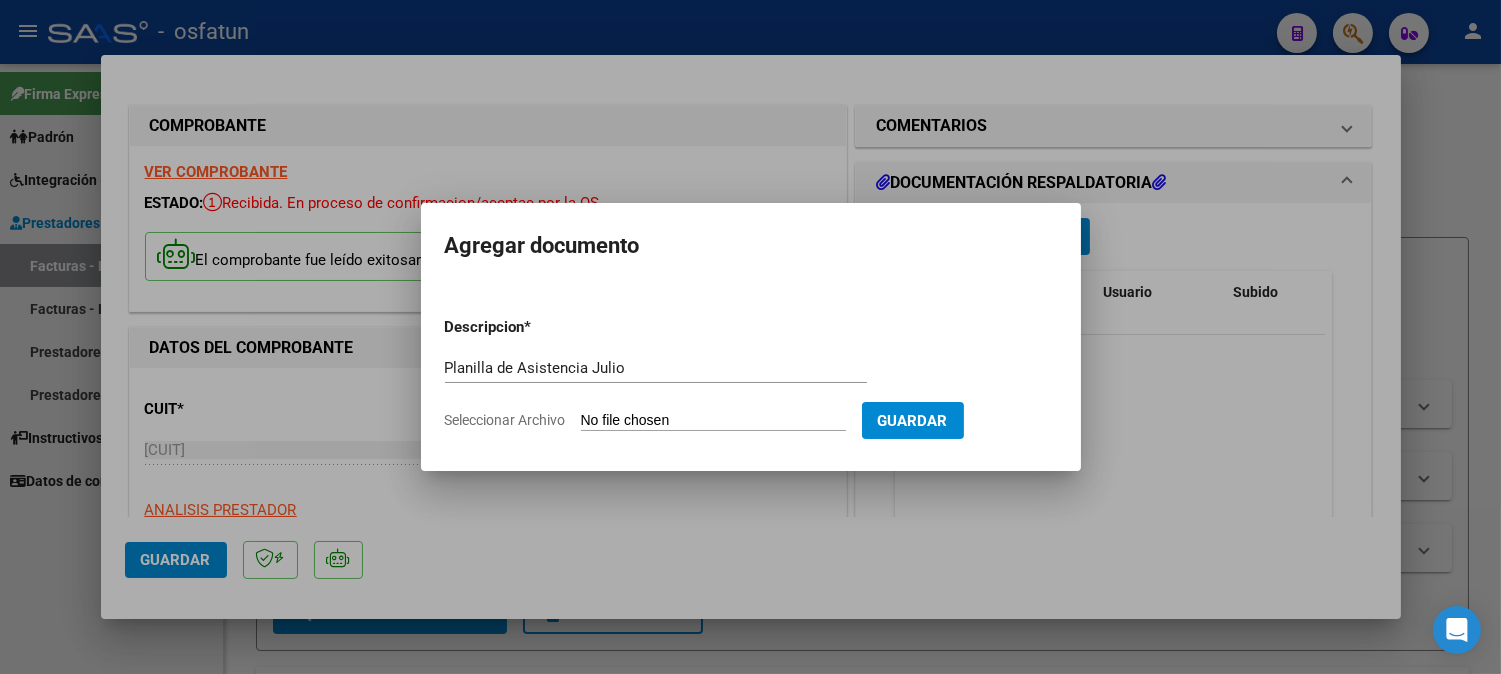 click on "Seleccionar Archivo" at bounding box center [713, 421] 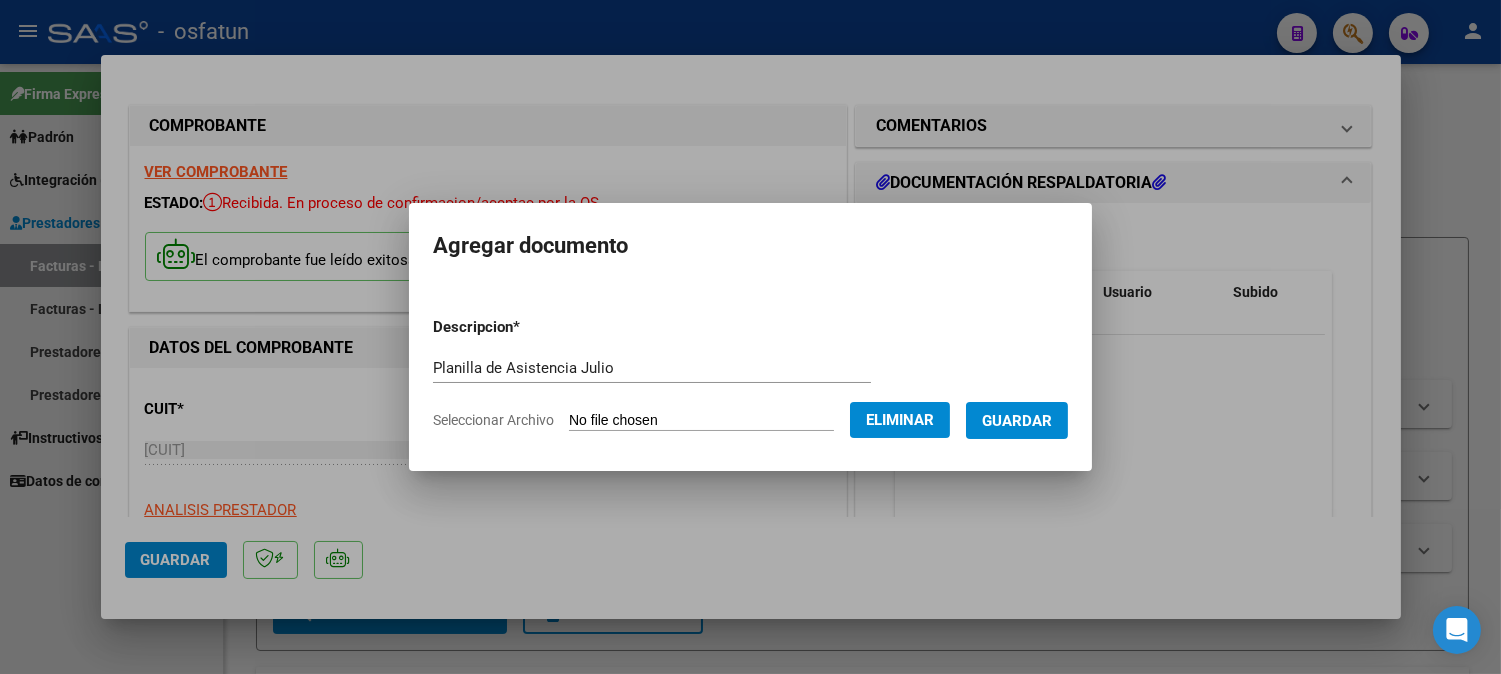 click on "Guardar" at bounding box center (1017, 421) 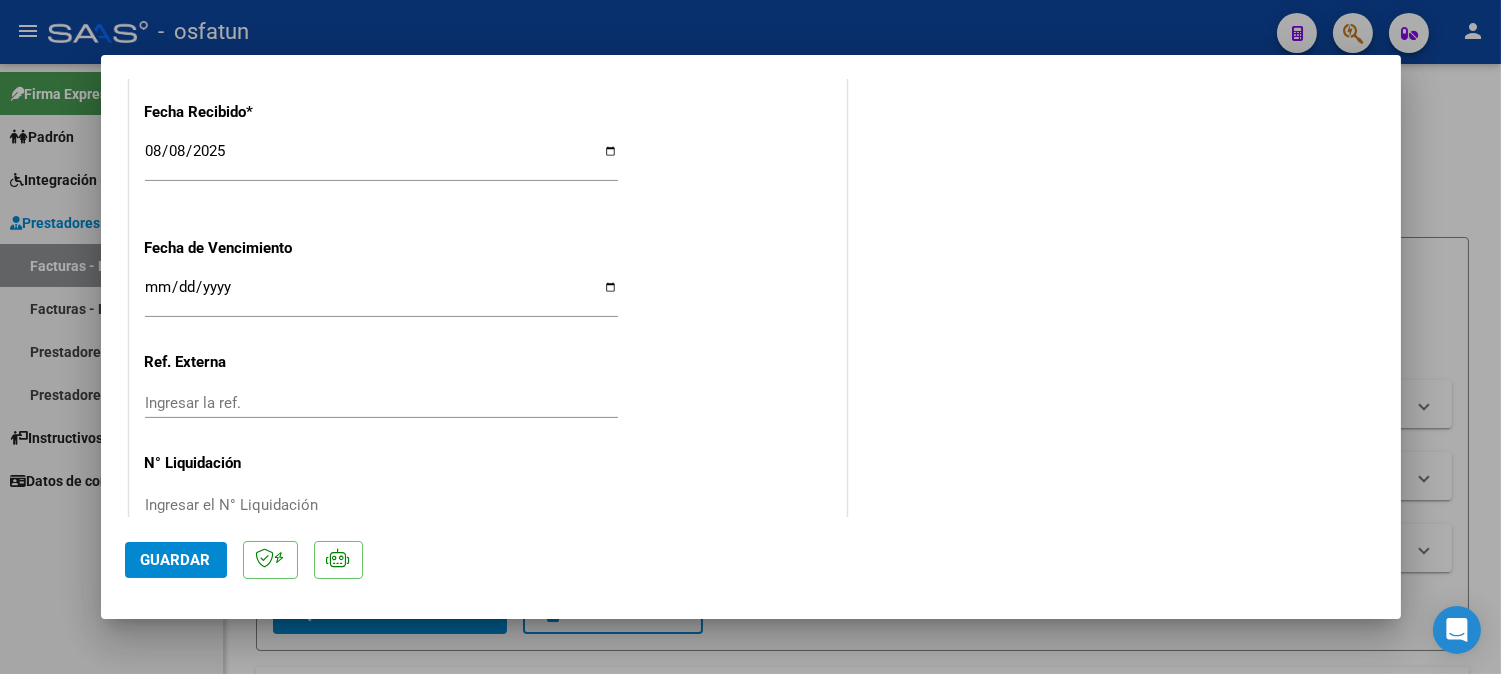 scroll, scrollTop: 1373, scrollLeft: 0, axis: vertical 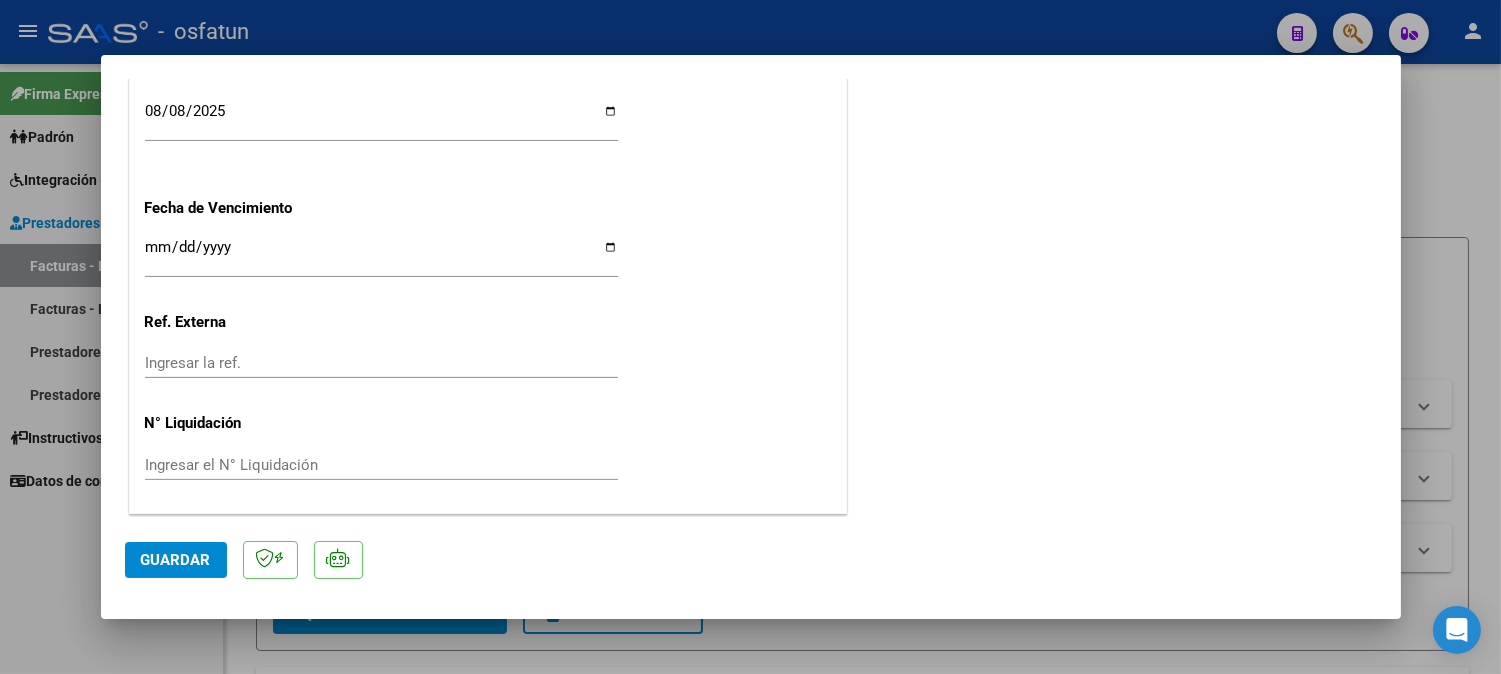 type 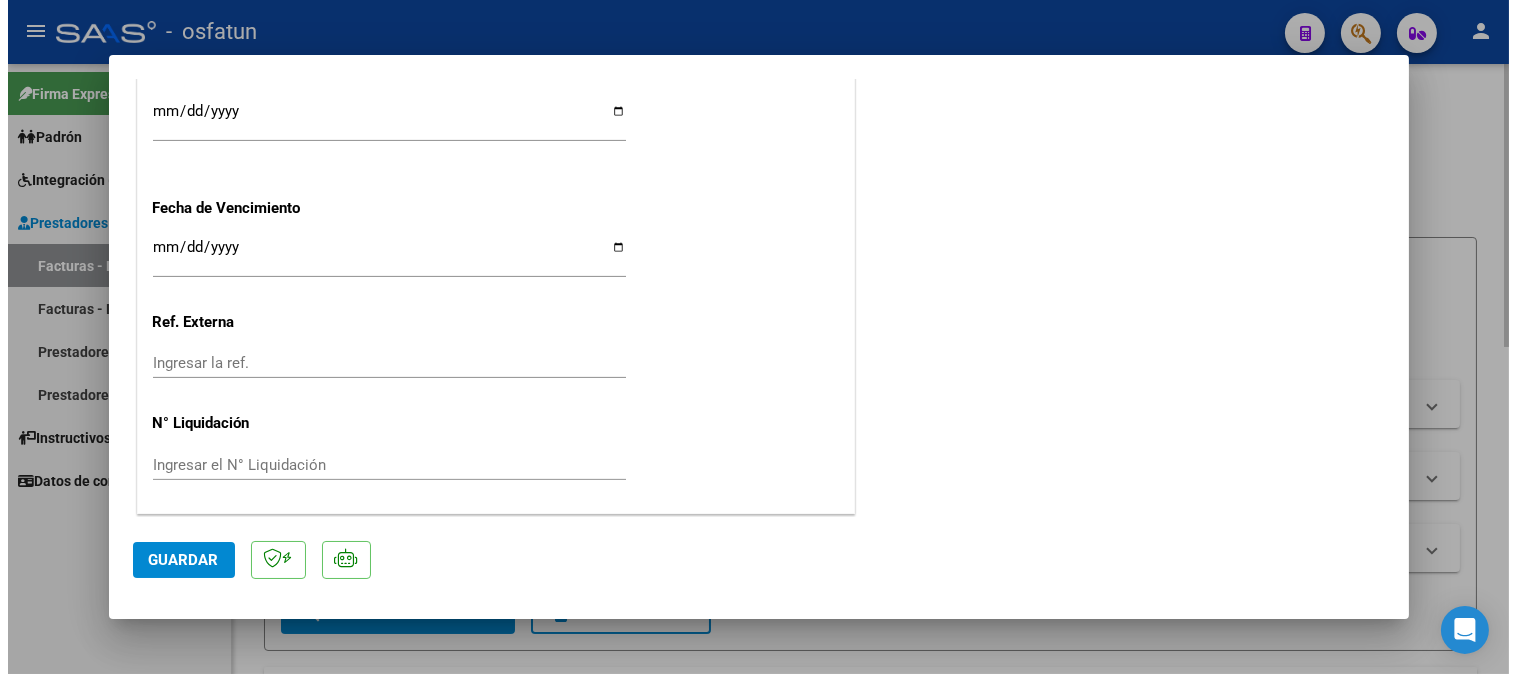 scroll, scrollTop: 1525, scrollLeft: 0, axis: vertical 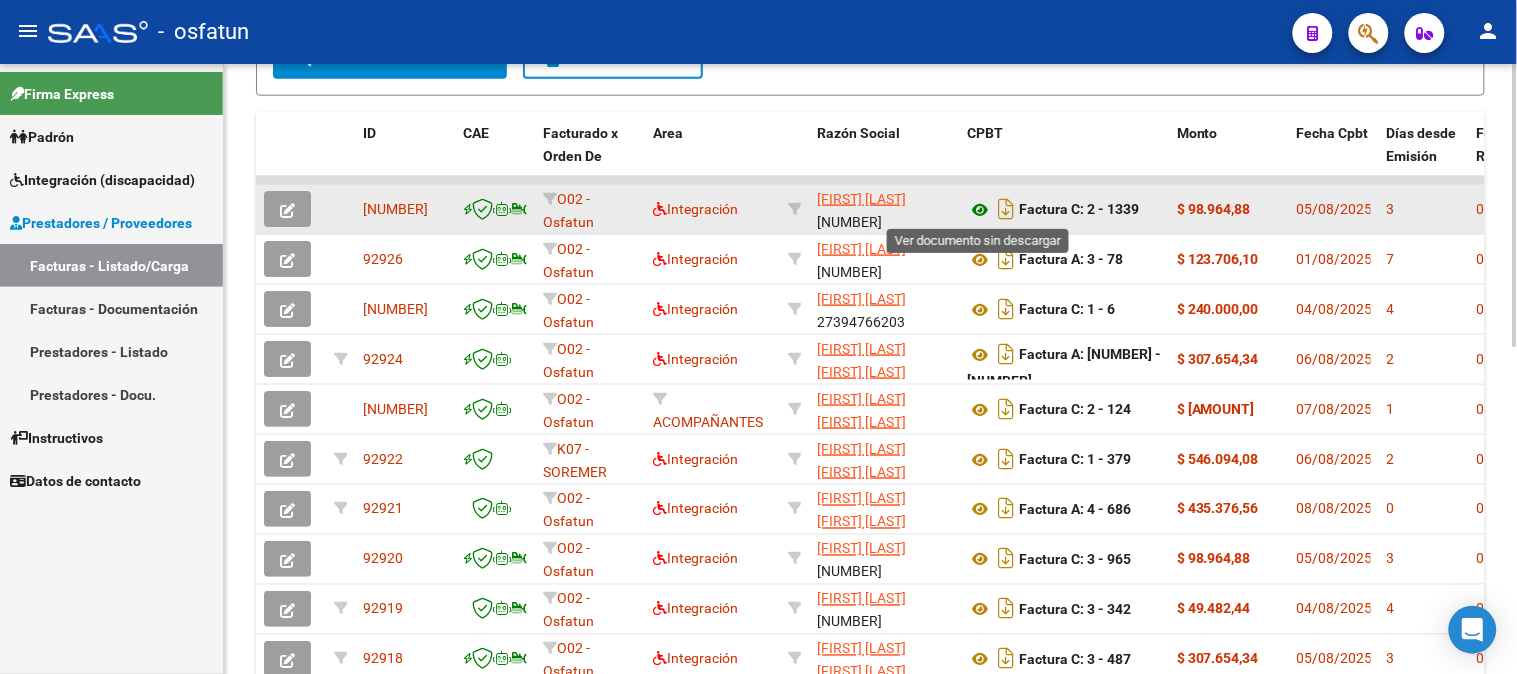 click 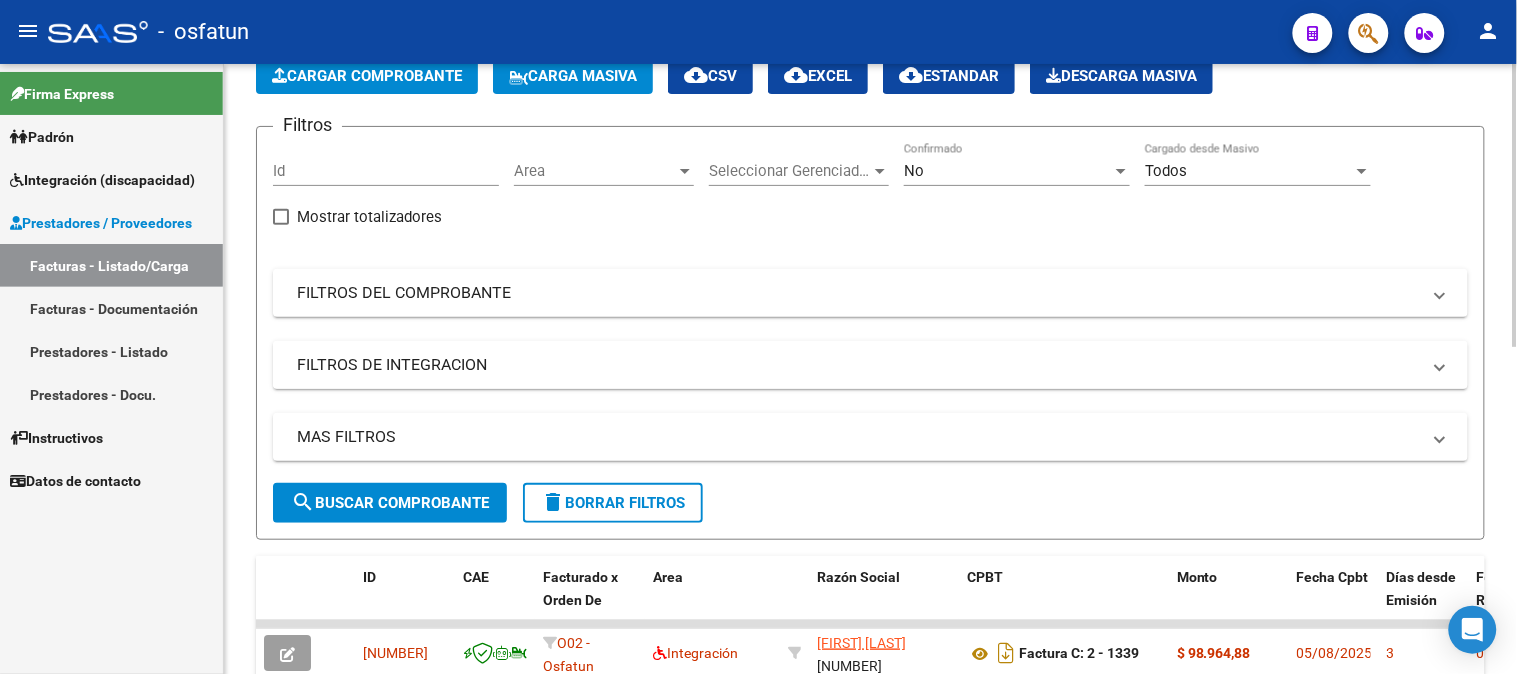 scroll, scrollTop: 0, scrollLeft: 0, axis: both 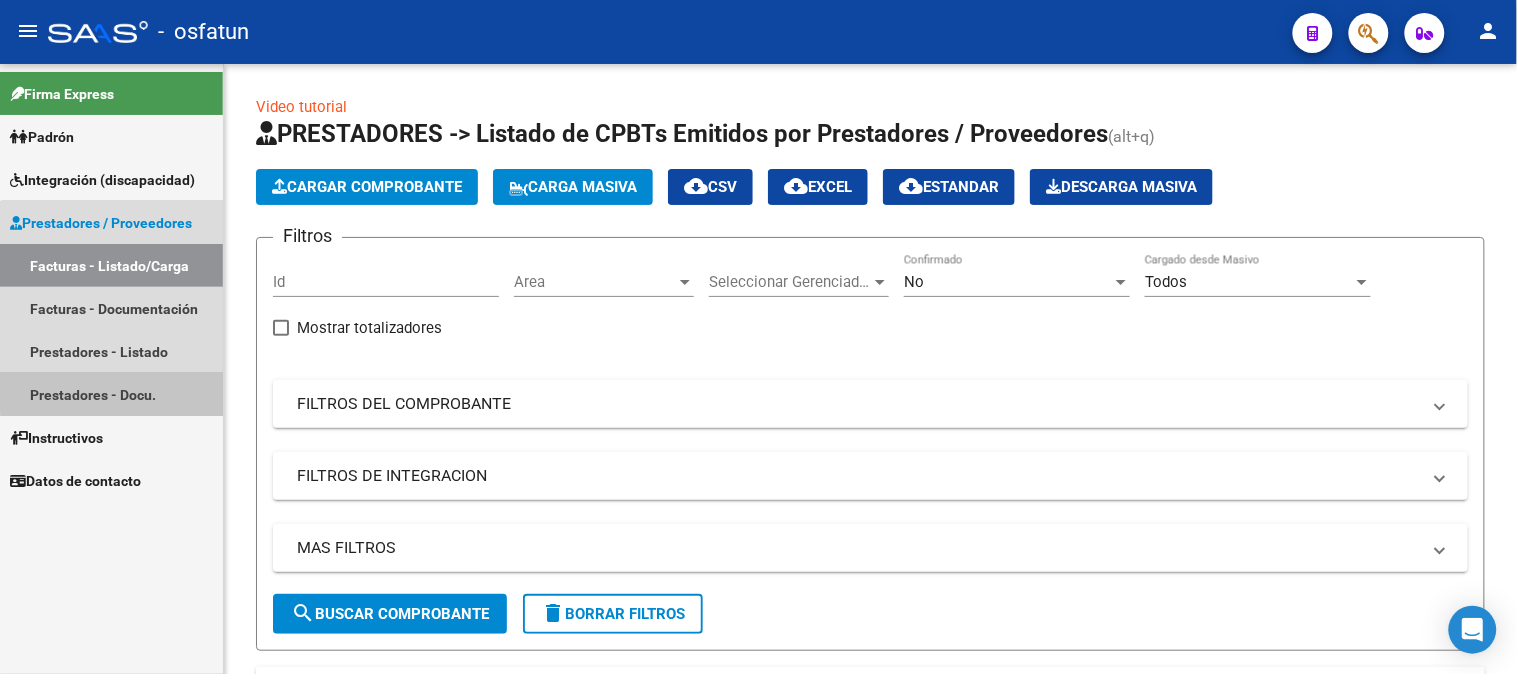 click on "Prestadores - Docu." at bounding box center [111, 394] 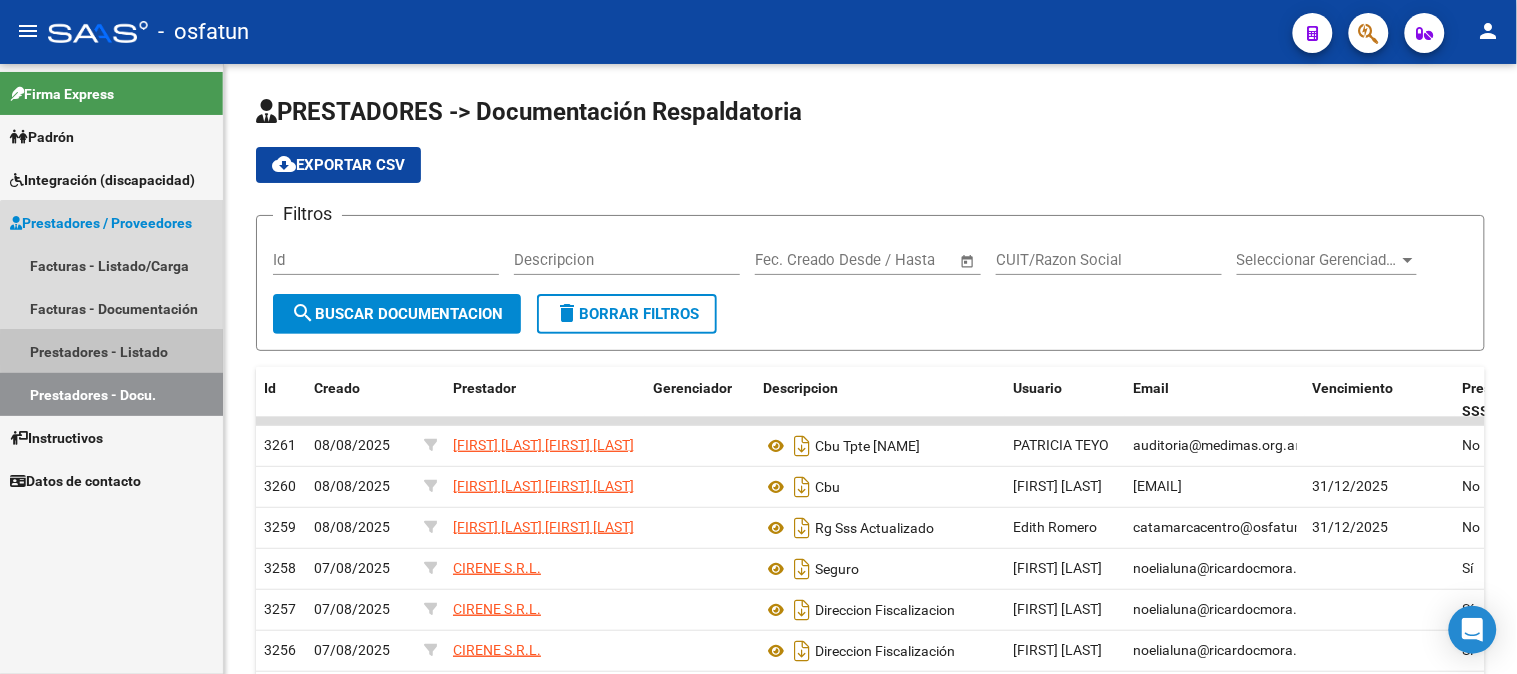 click on "Prestadores - Listado" at bounding box center (111, 351) 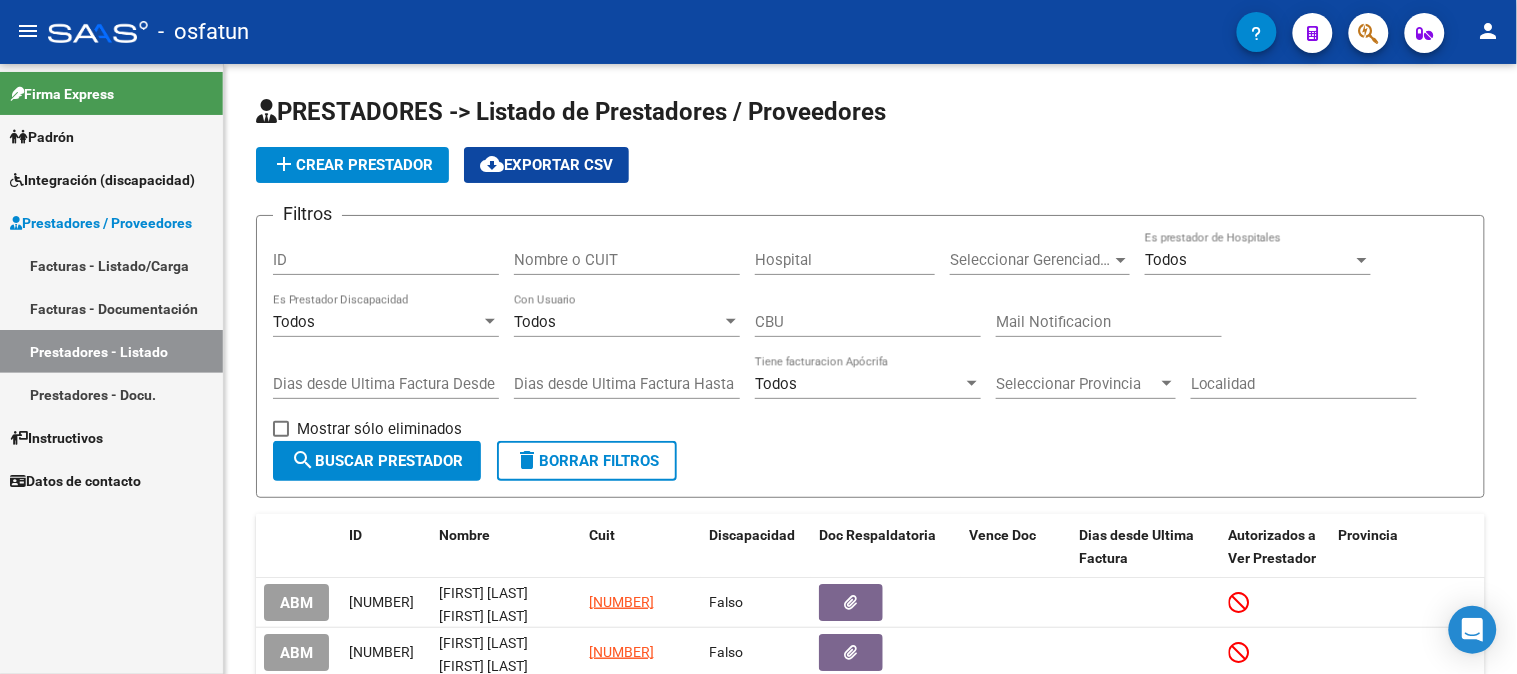 click on "Facturas - Documentación" at bounding box center (111, 308) 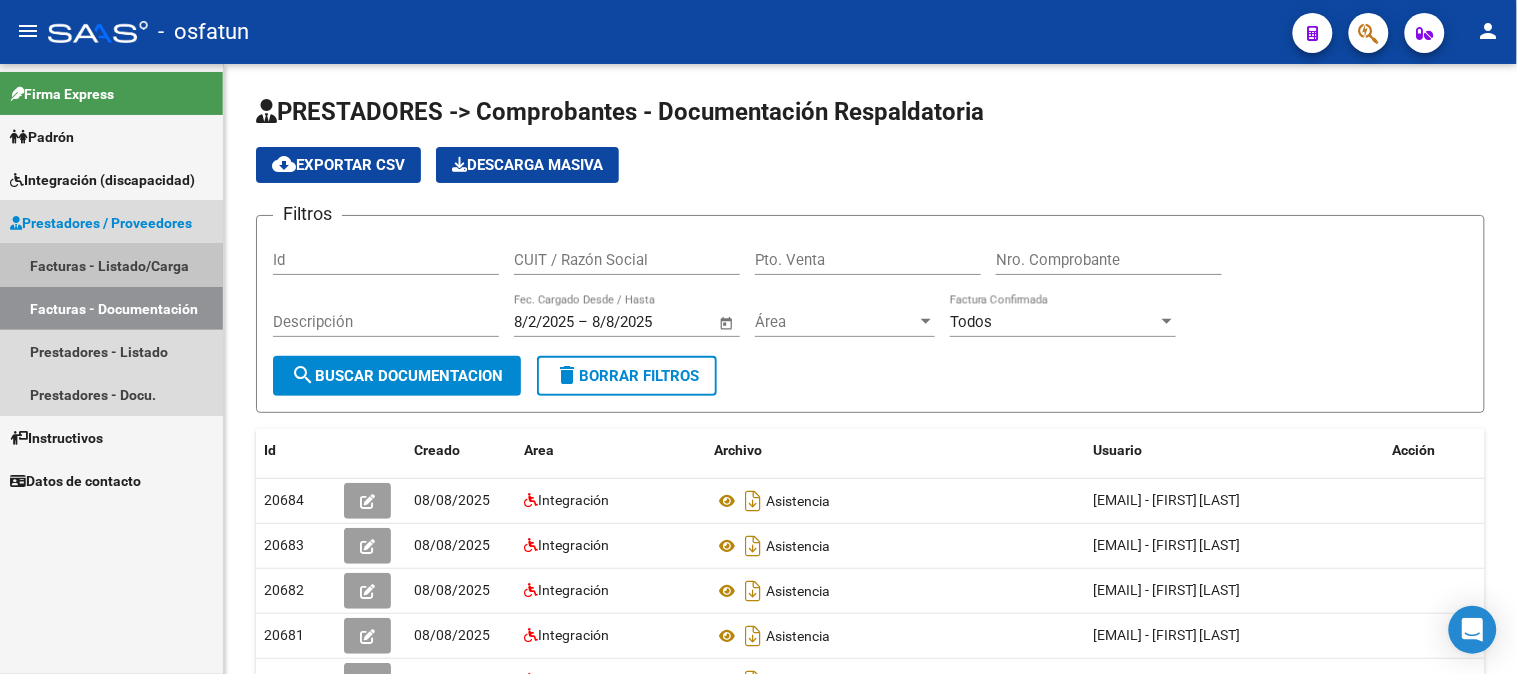 click on "Facturas - Listado/Carga" at bounding box center [111, 265] 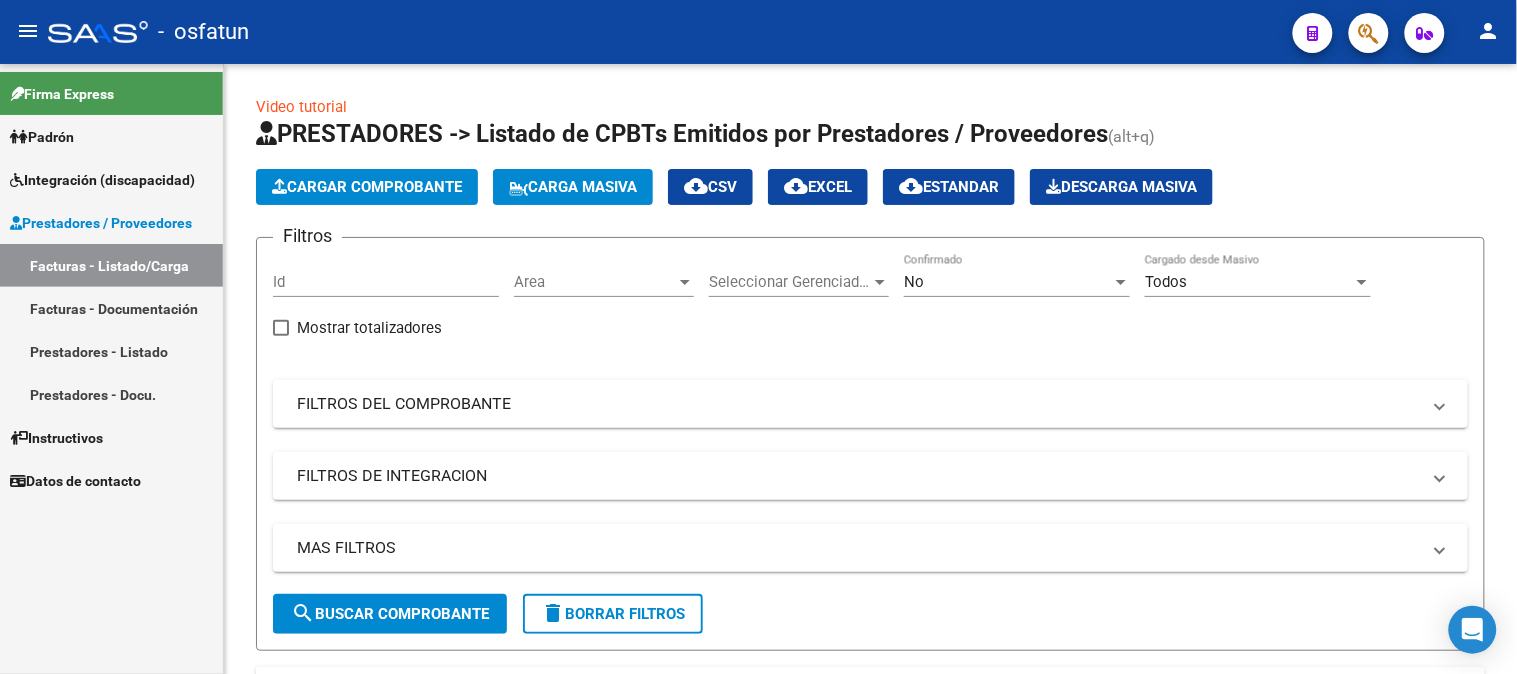 click on "Integración (discapacidad)" at bounding box center [102, 180] 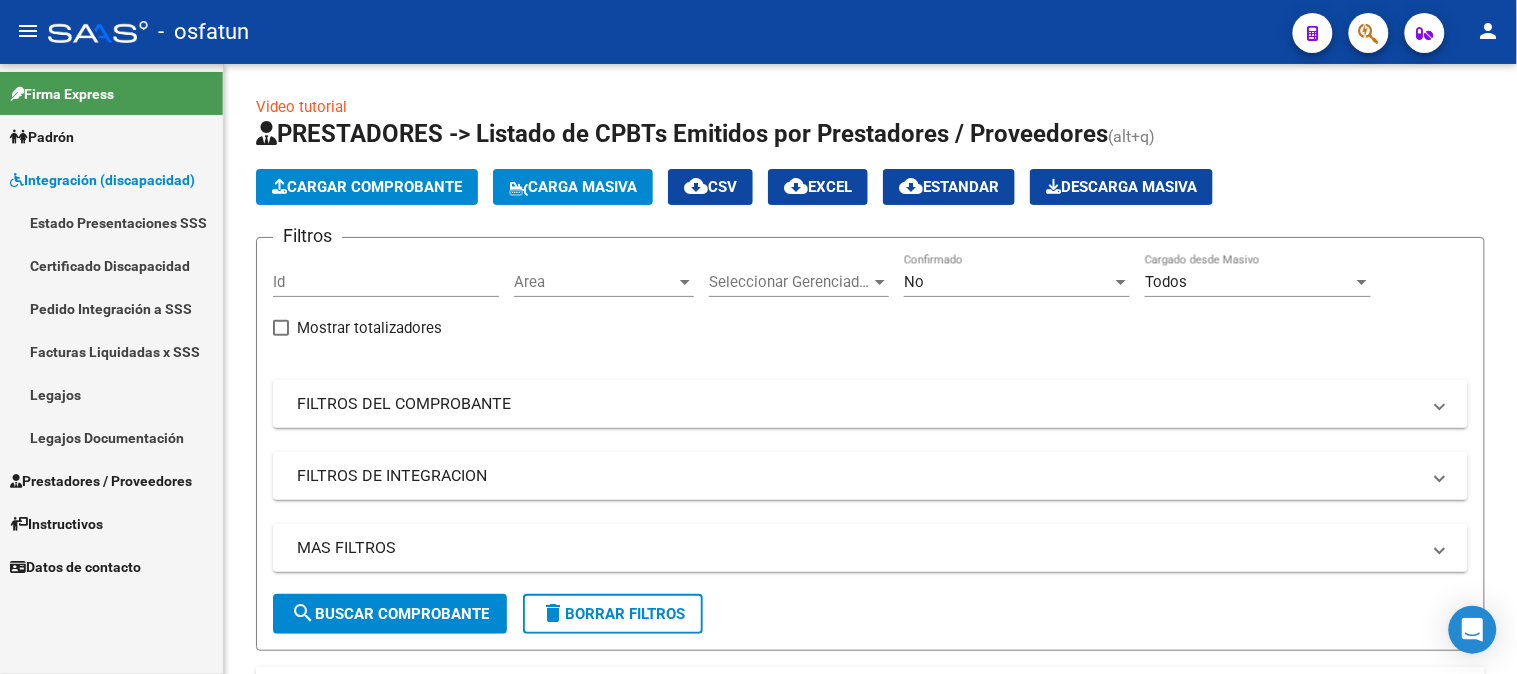 click on "Prestadores / Proveedores" at bounding box center (101, 481) 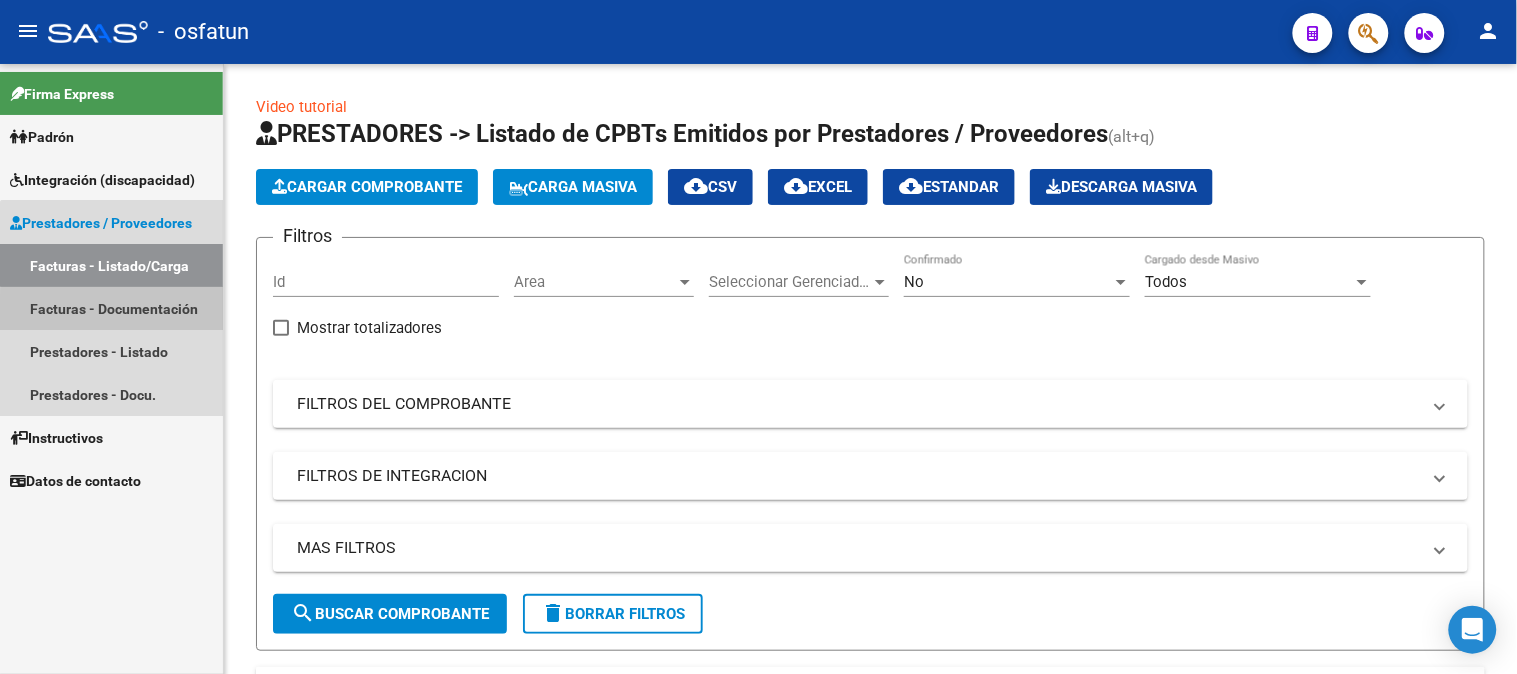 click on "Facturas - Documentación" at bounding box center [111, 308] 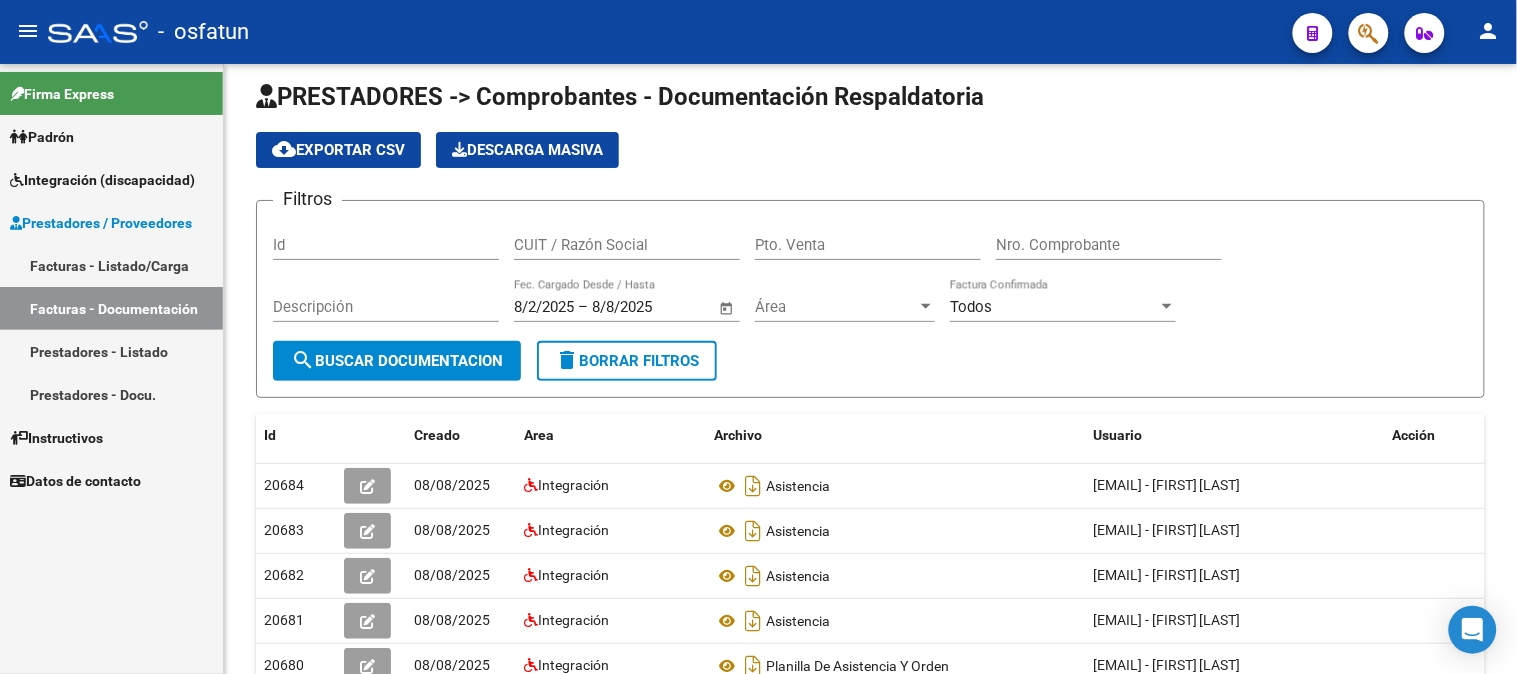 scroll, scrollTop: 0, scrollLeft: 0, axis: both 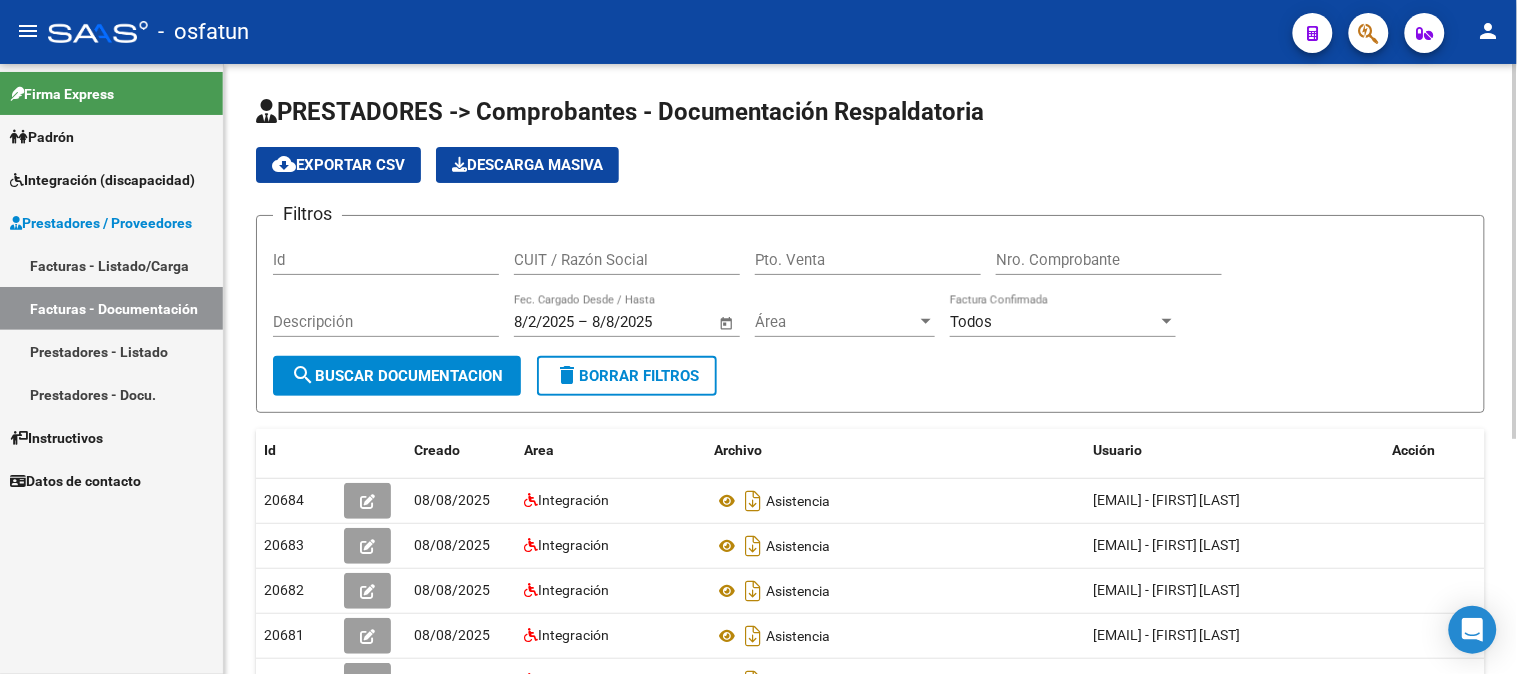 click on "Descripción" at bounding box center [386, 322] 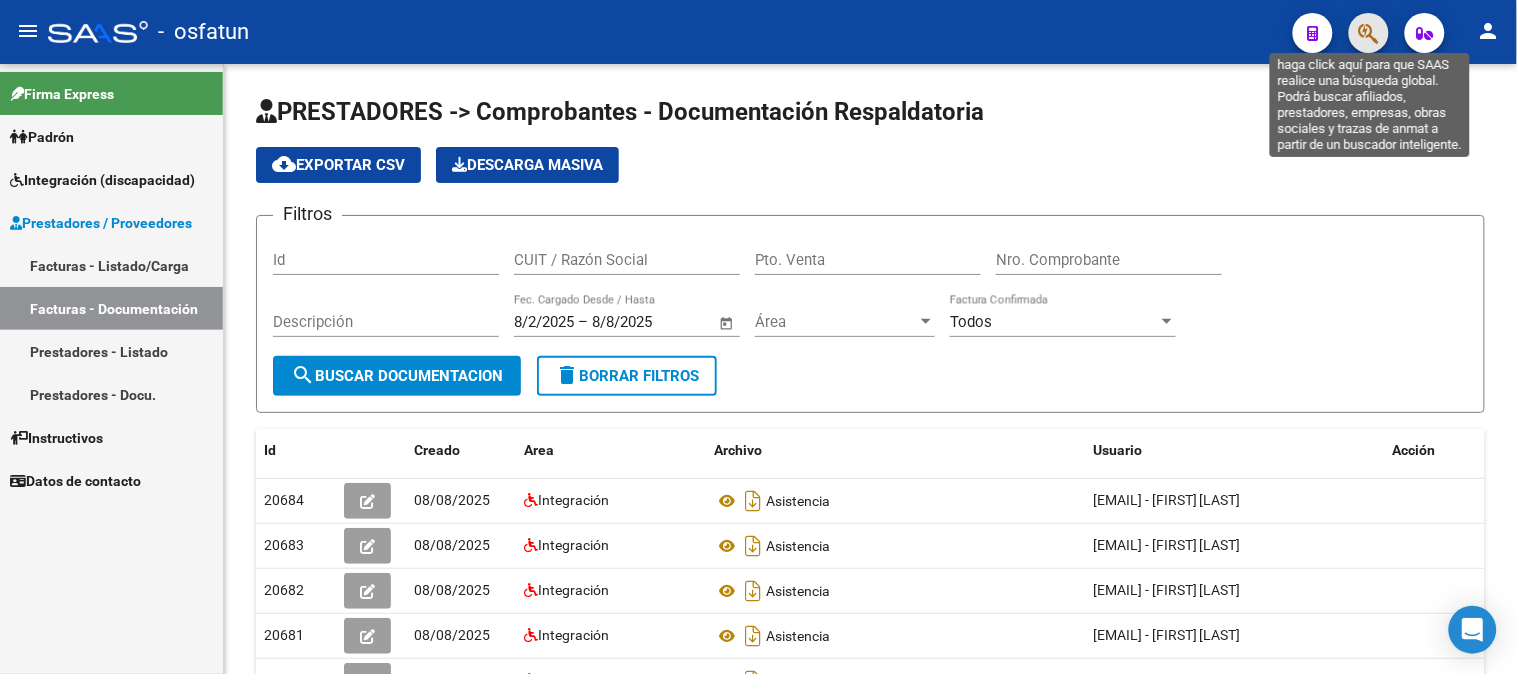 click 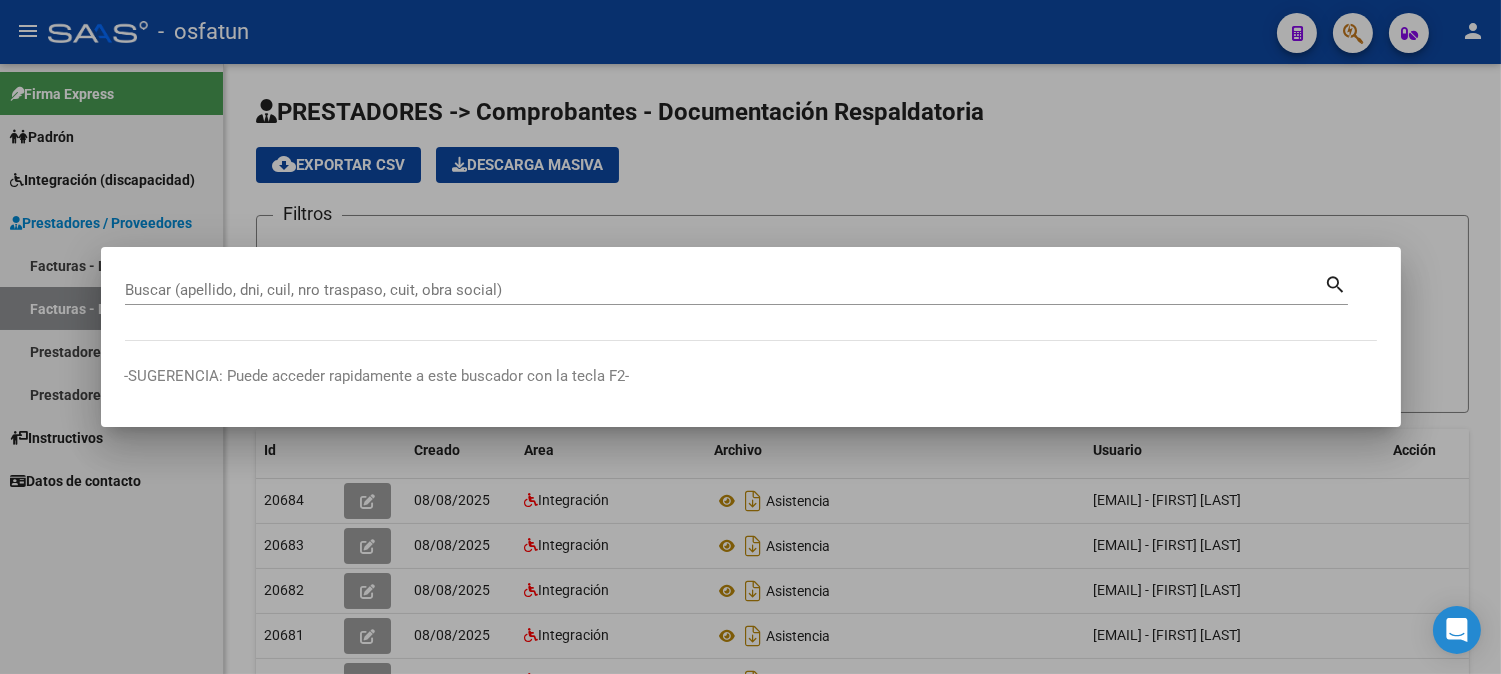 click at bounding box center (750, 337) 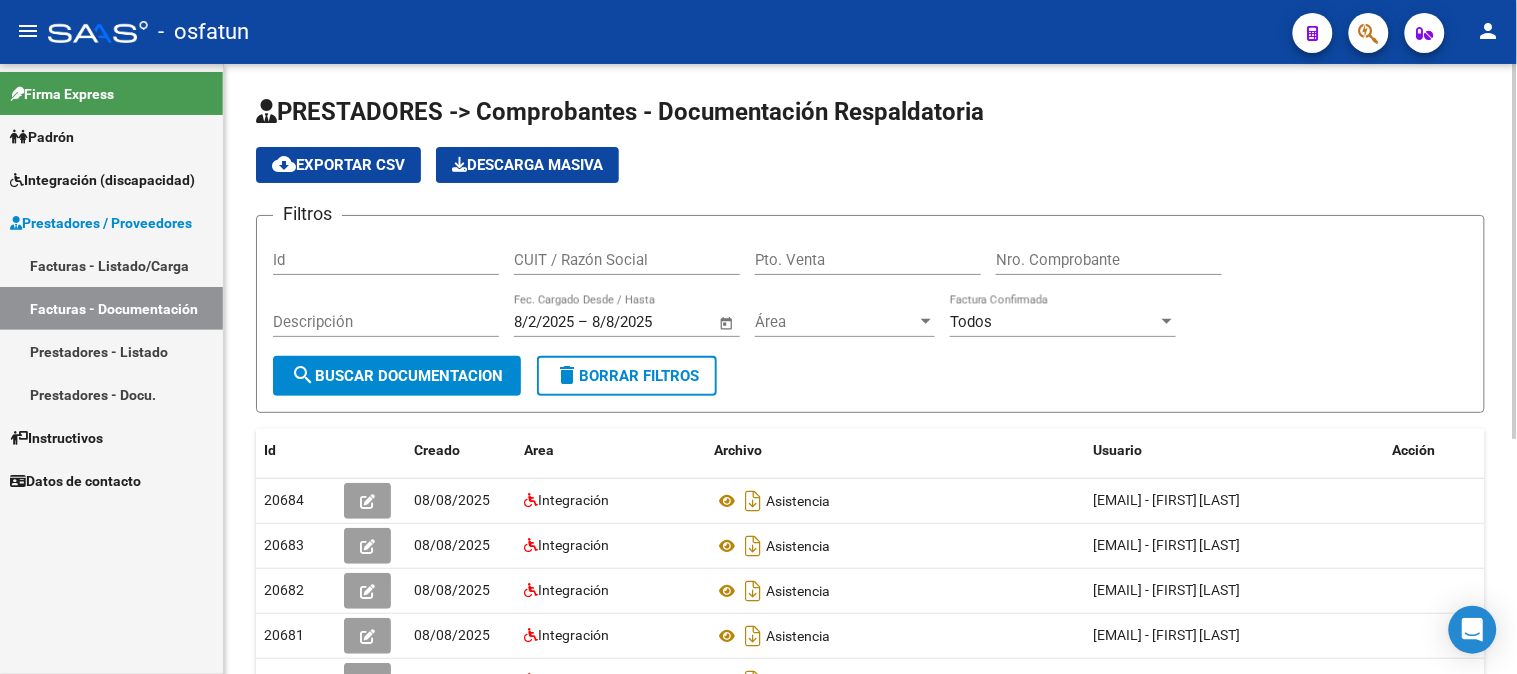 click on "Descripción" 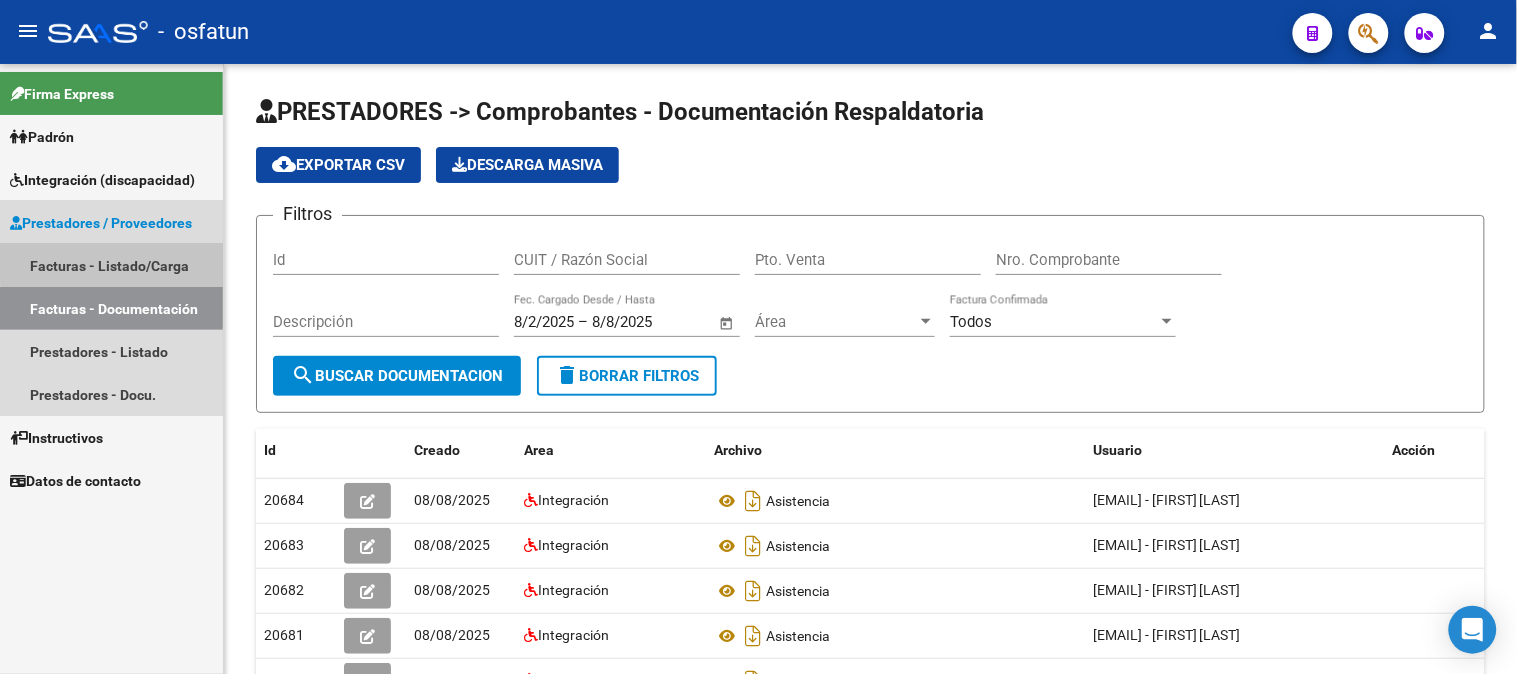 click on "Facturas - Listado/Carga" at bounding box center [111, 265] 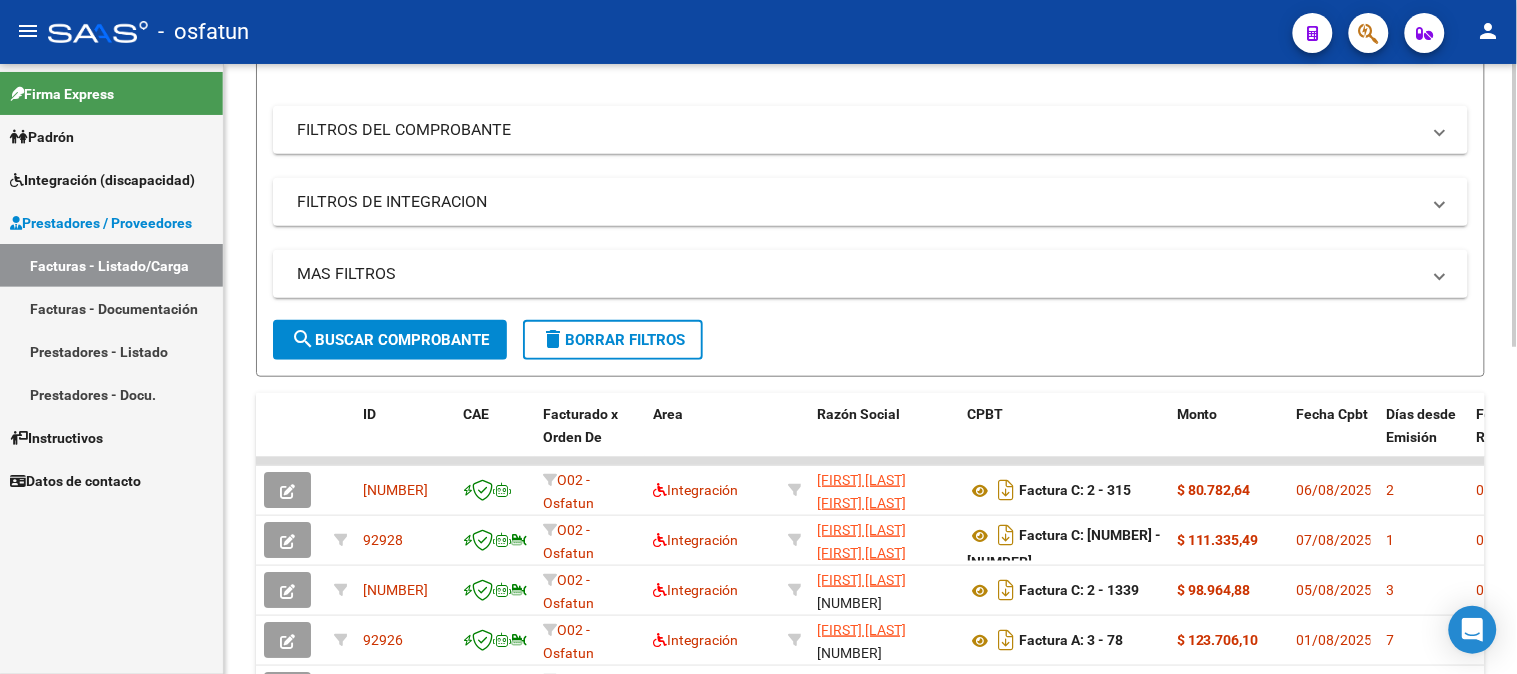 scroll, scrollTop: 333, scrollLeft: 0, axis: vertical 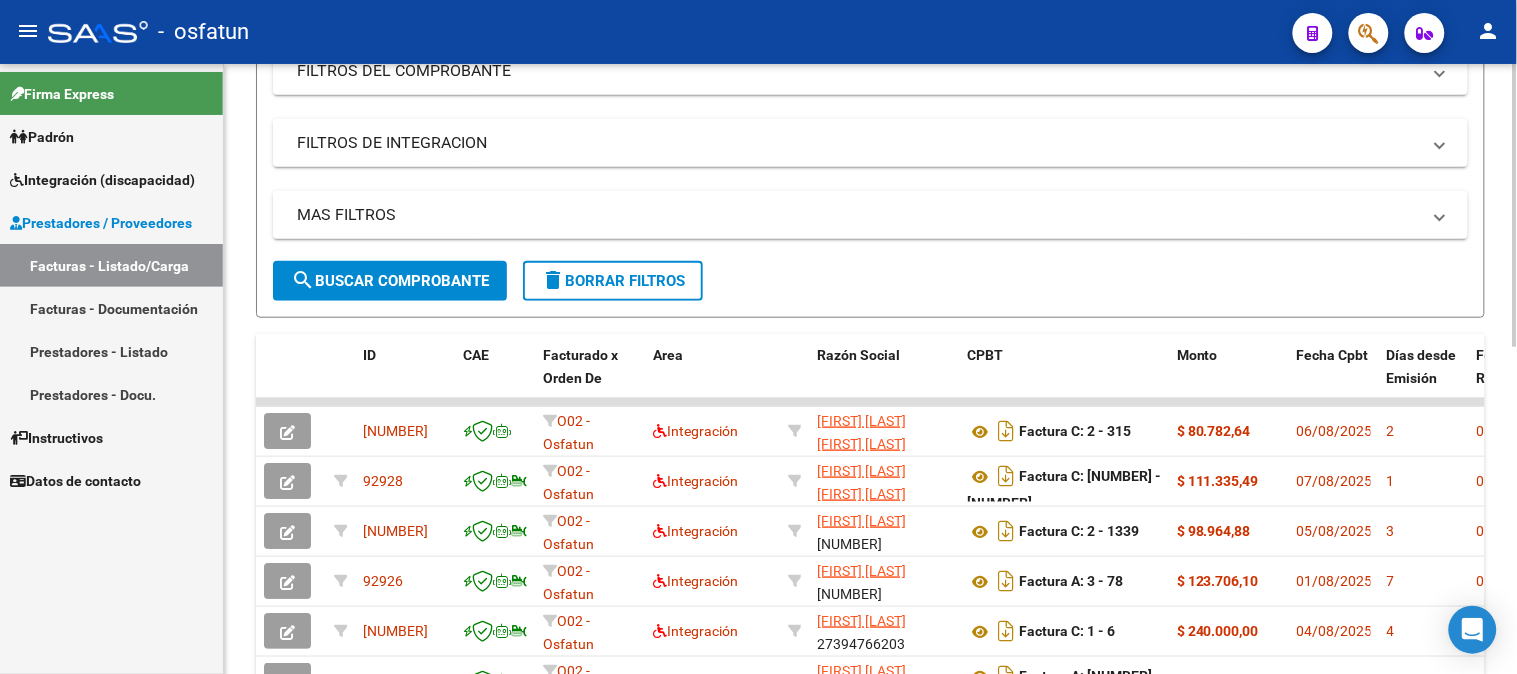 click on "search  Buscar Comprobante" 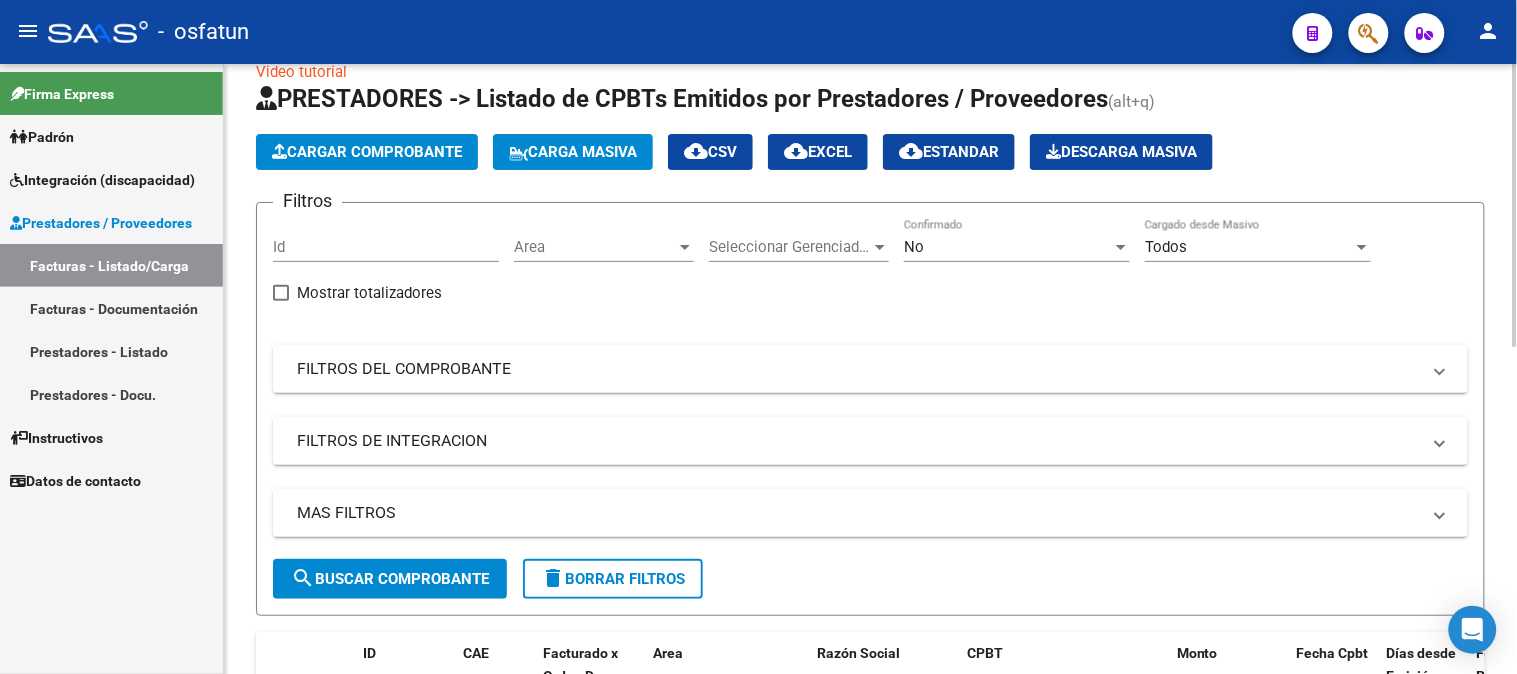 scroll, scrollTop: 0, scrollLeft: 0, axis: both 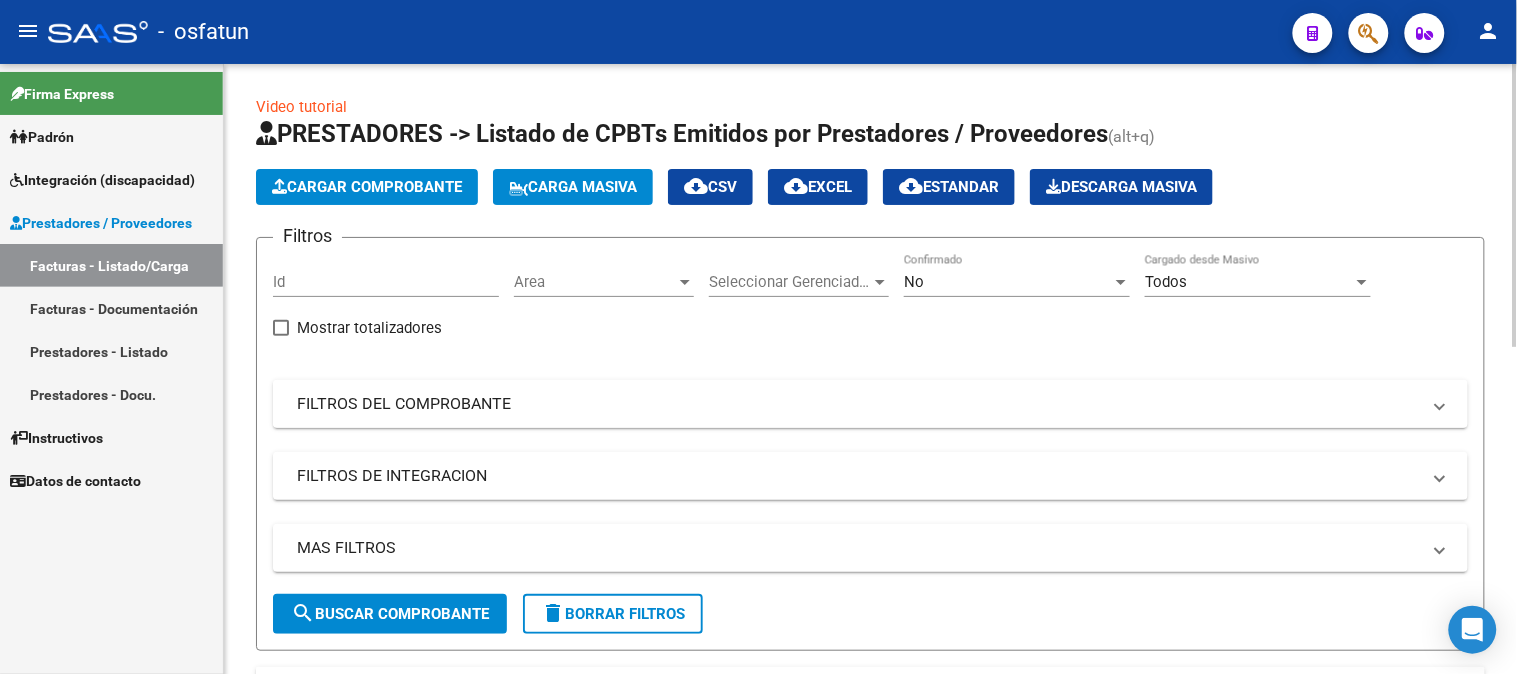 click on "FILTROS DEL COMPROBANTE" at bounding box center [870, 404] 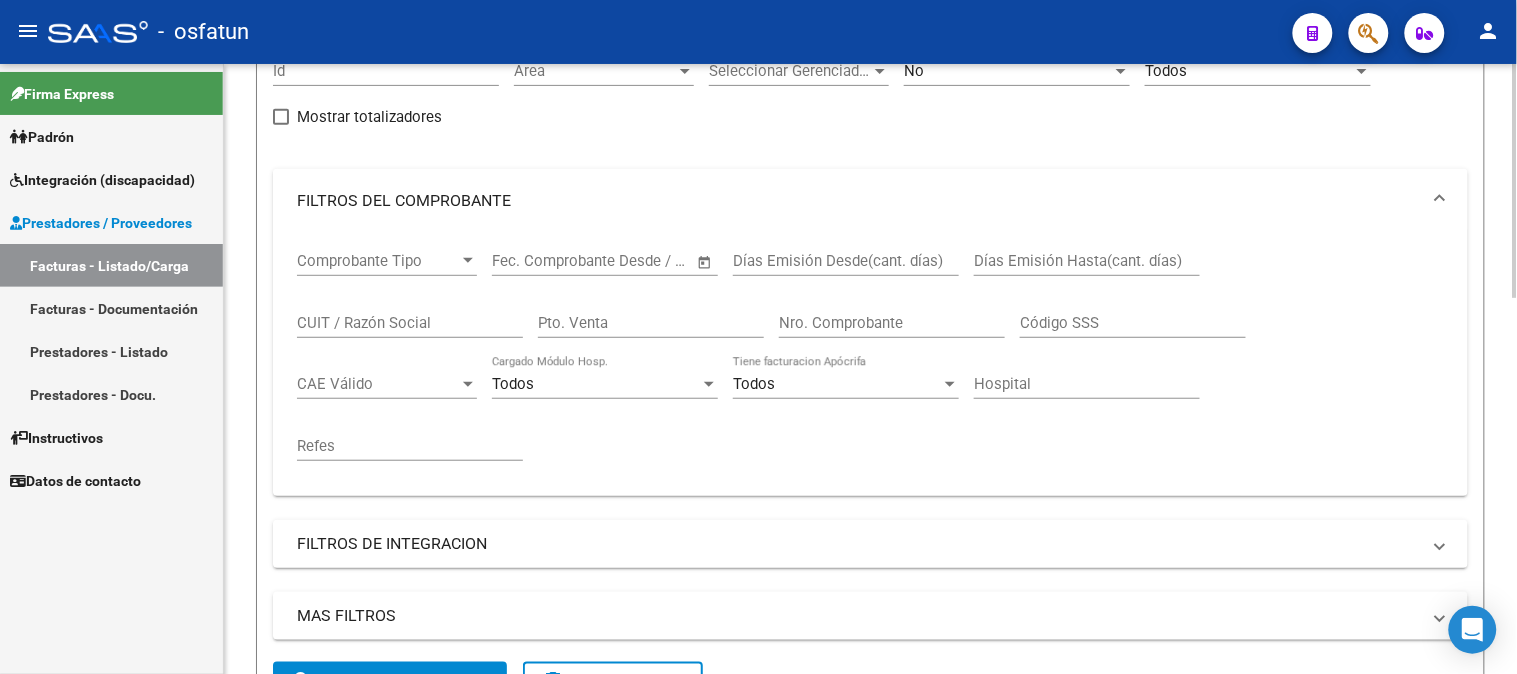 scroll, scrollTop: 222, scrollLeft: 0, axis: vertical 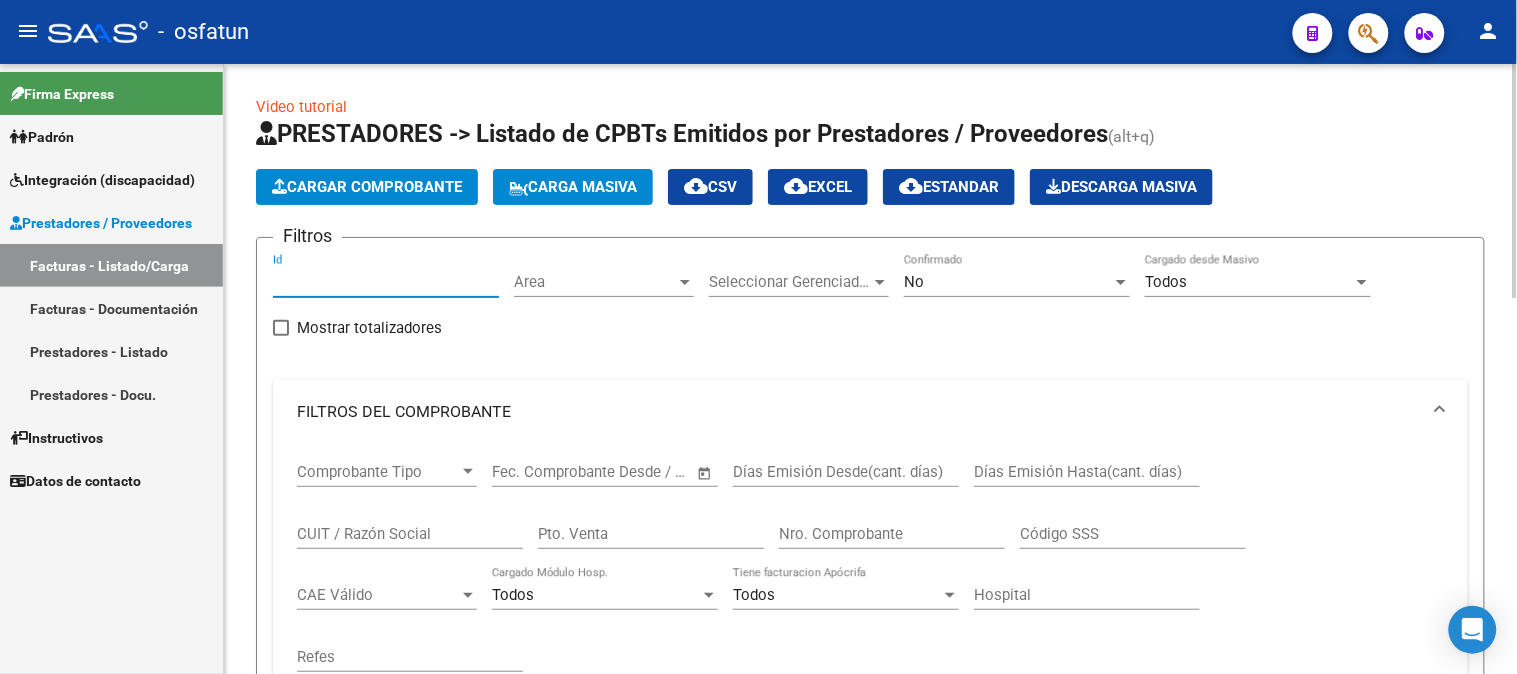click on "Id" at bounding box center (386, 282) 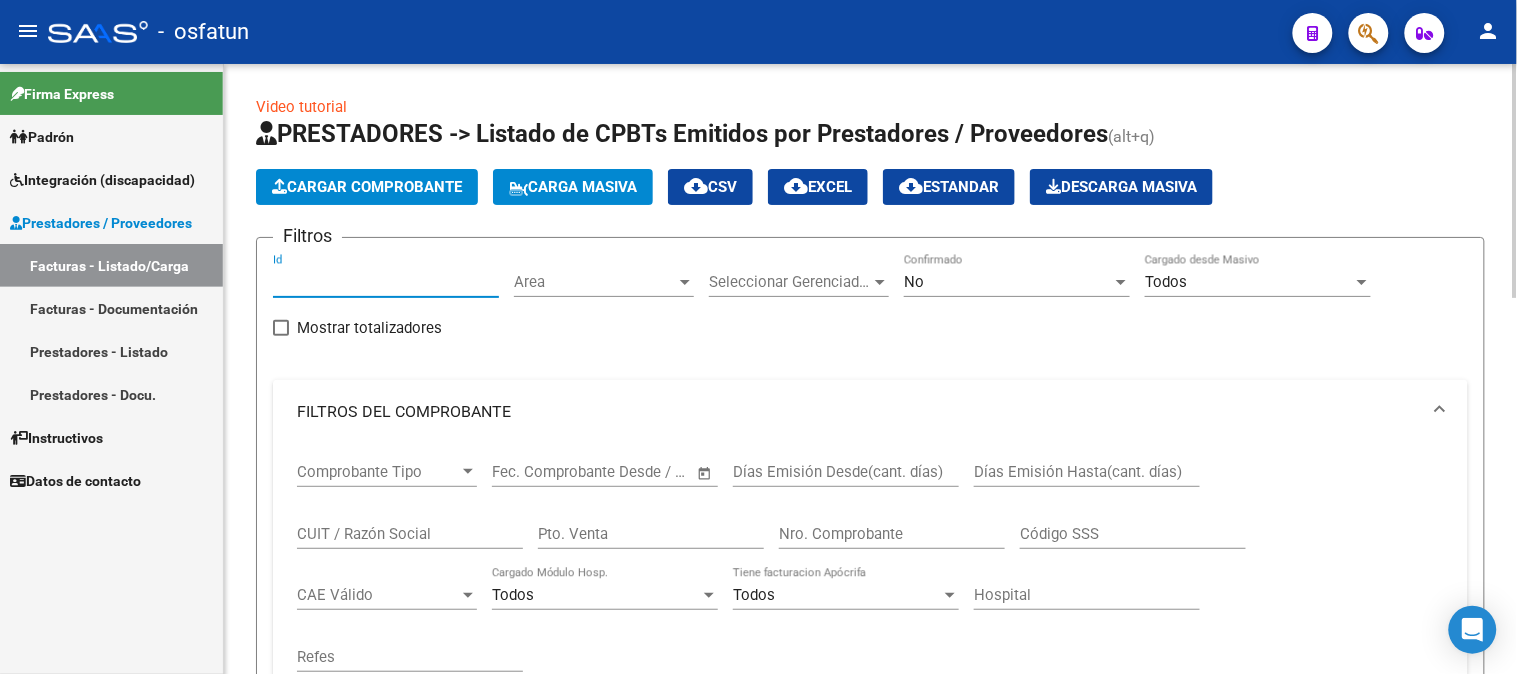 click on "Seleccionar Gerenciador" at bounding box center (790, 282) 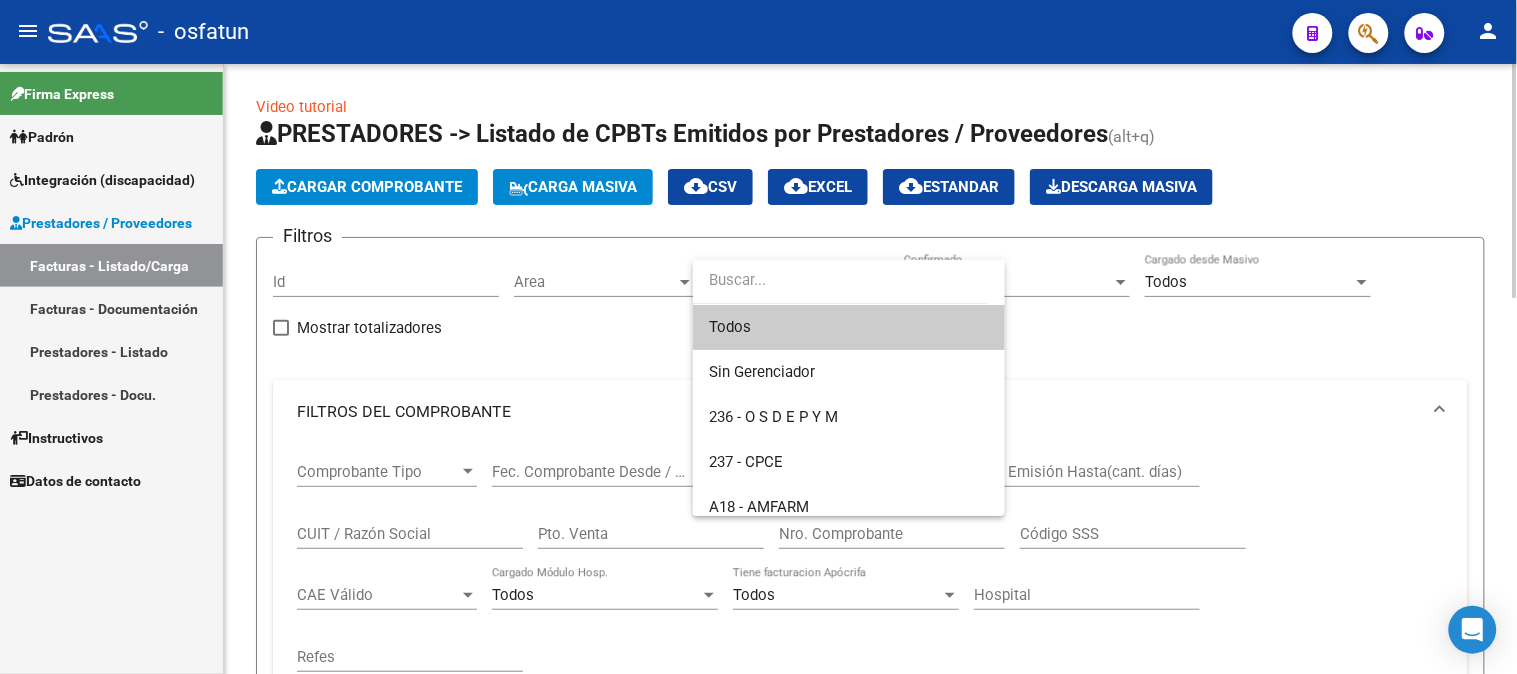 click at bounding box center (840, 280) 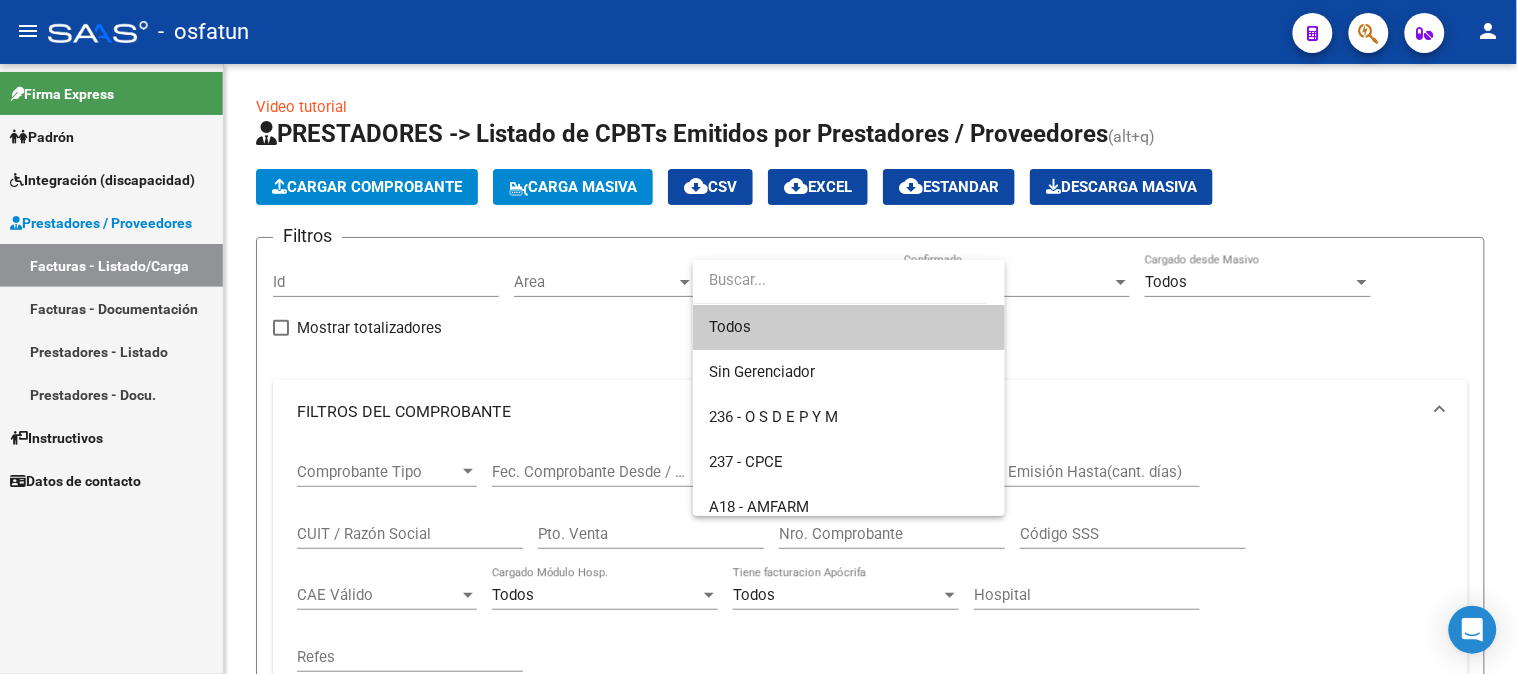 click at bounding box center [758, 337] 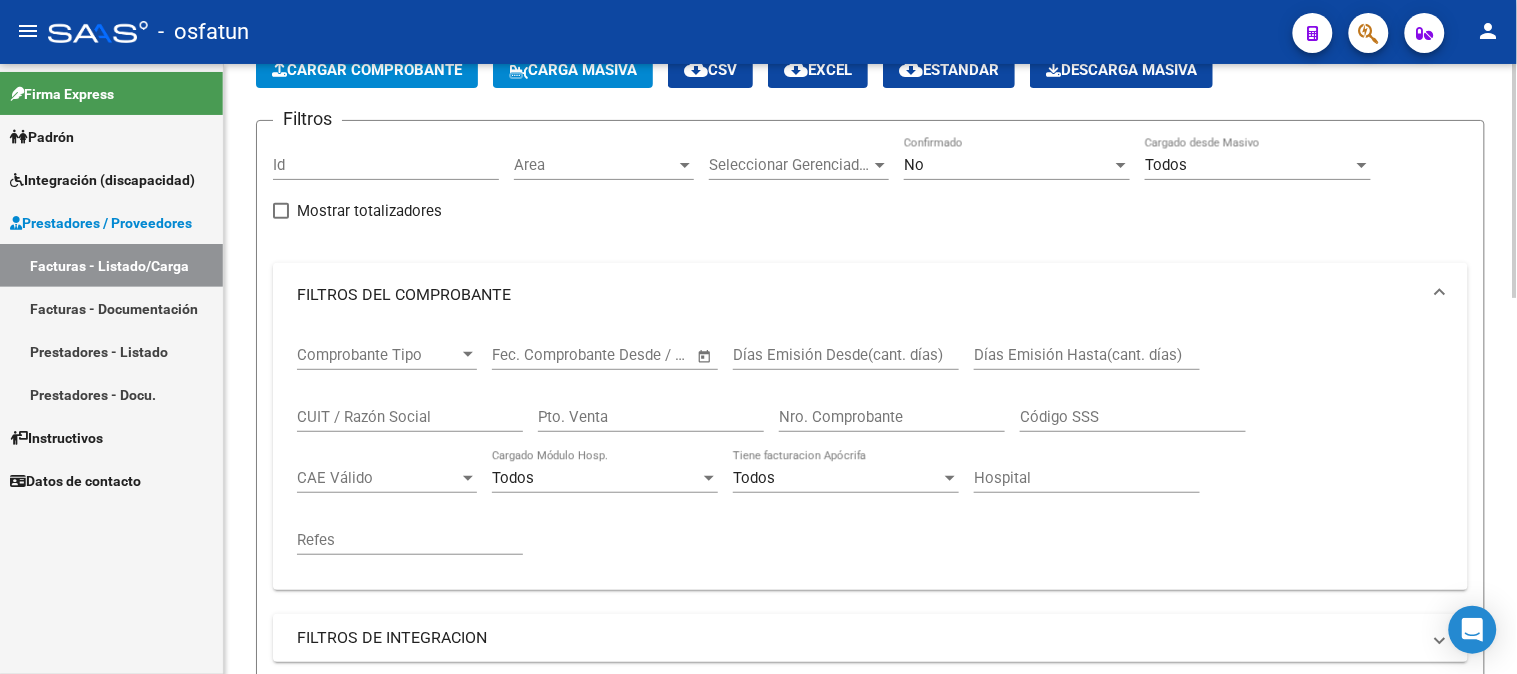 scroll, scrollTop: 222, scrollLeft: 0, axis: vertical 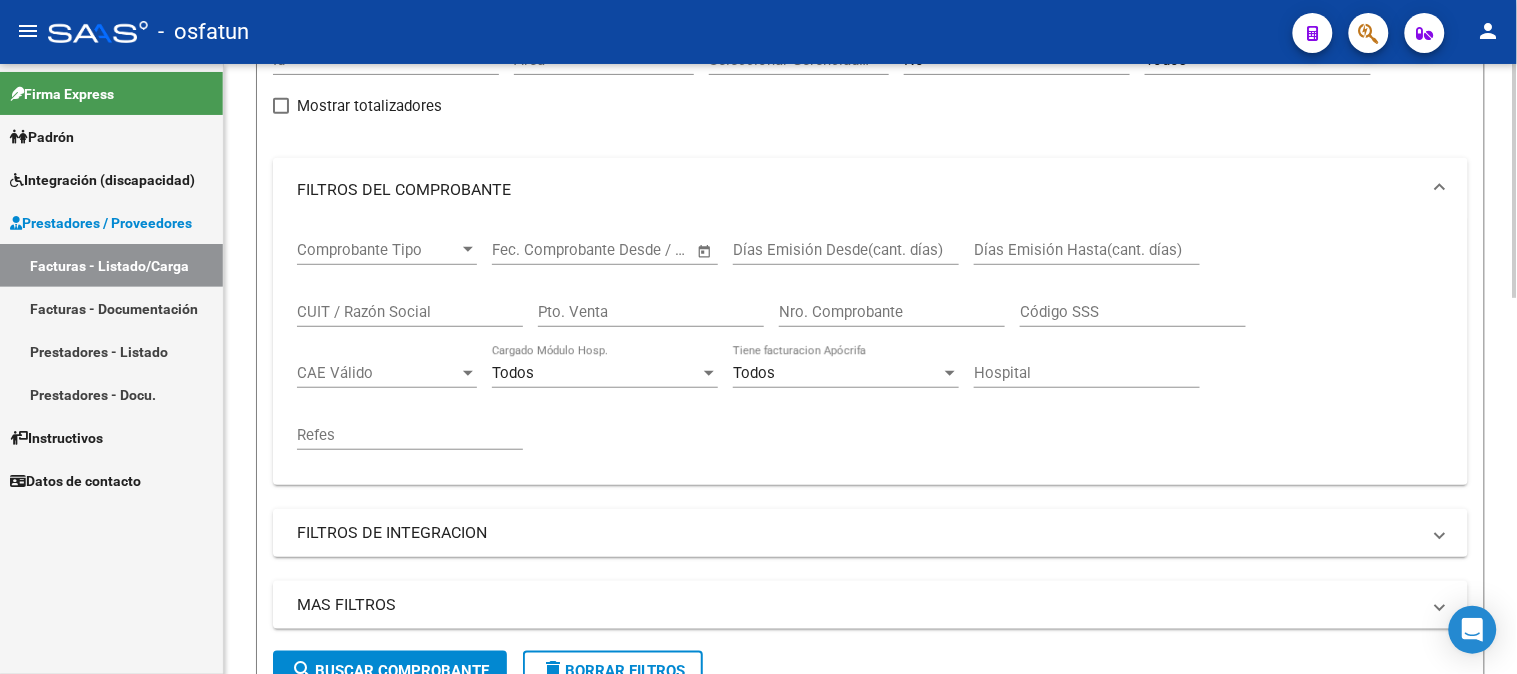 click on "FILTROS DEL COMPROBANTE" at bounding box center [870, 190] 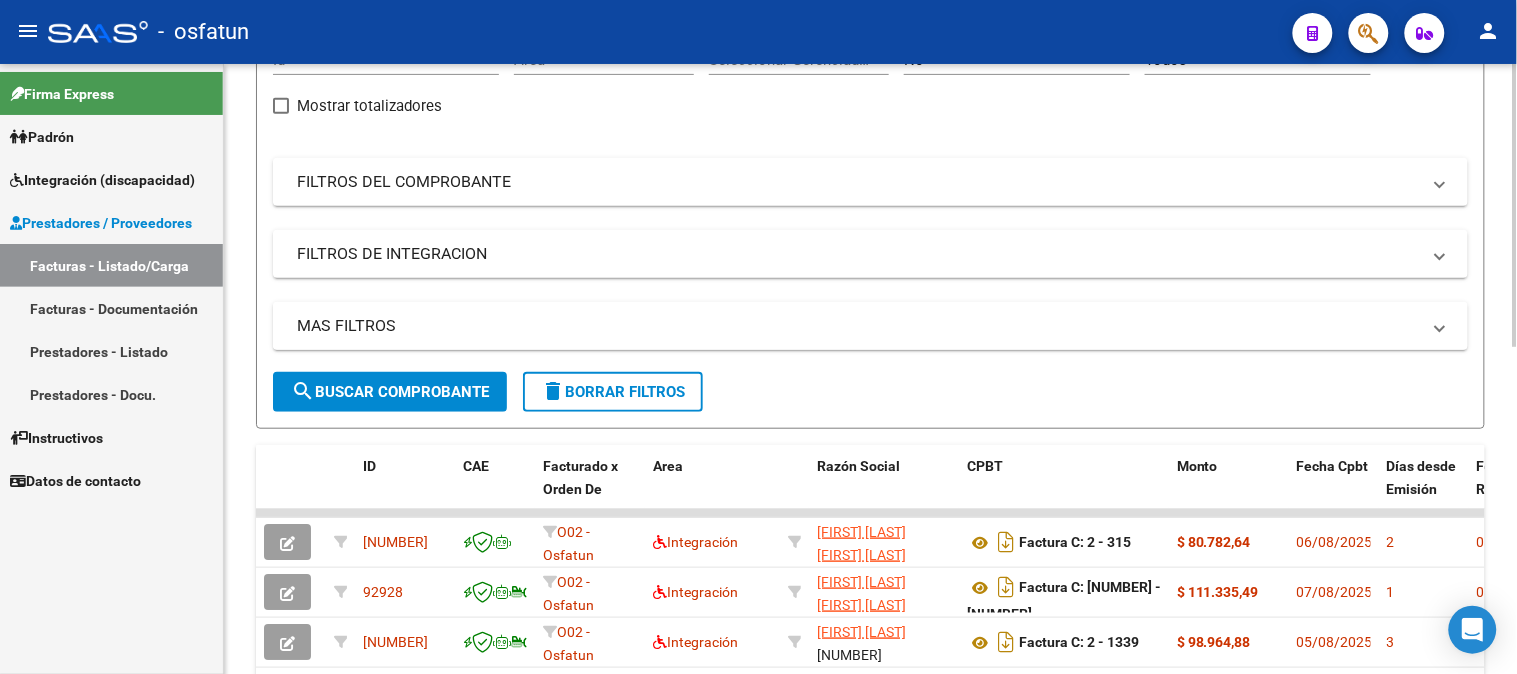 click on "MAS FILTROS" at bounding box center (858, 326) 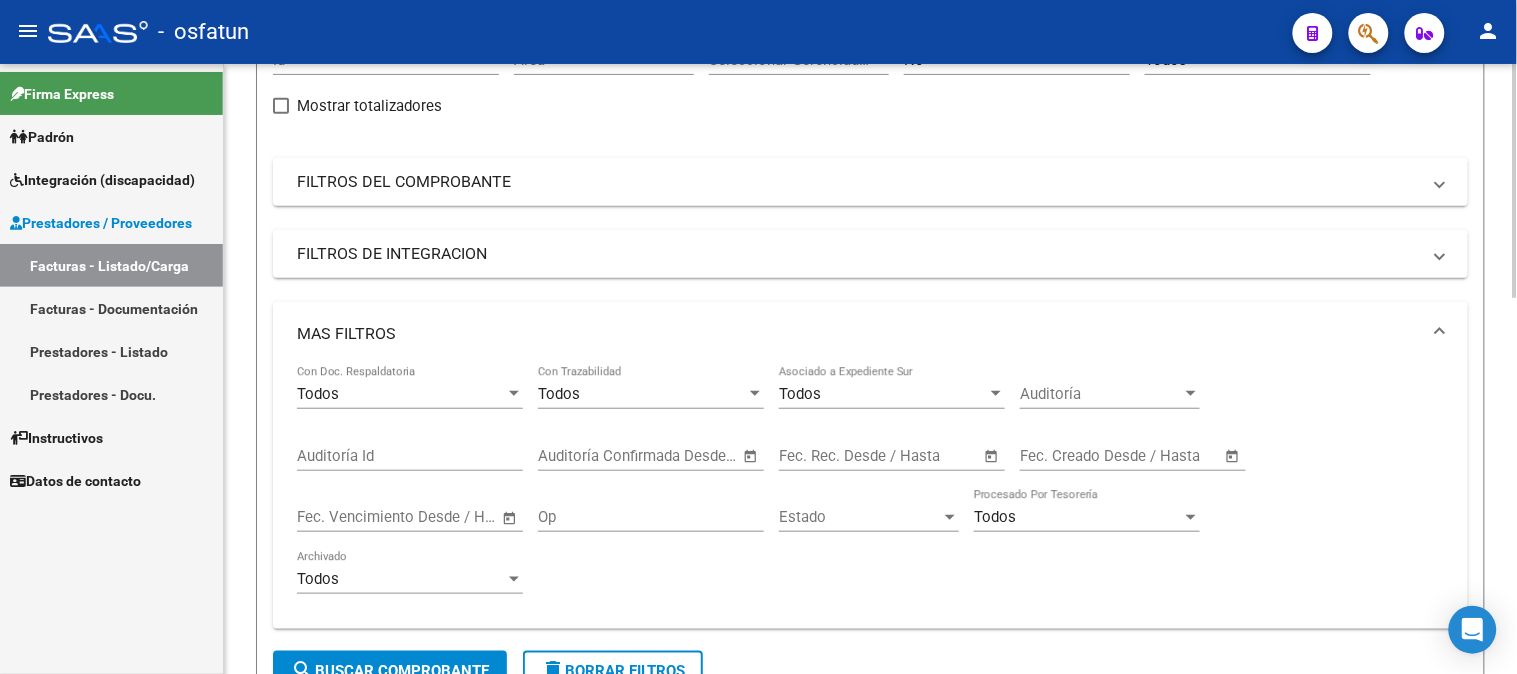 click on "MAS FILTROS" at bounding box center [858, 334] 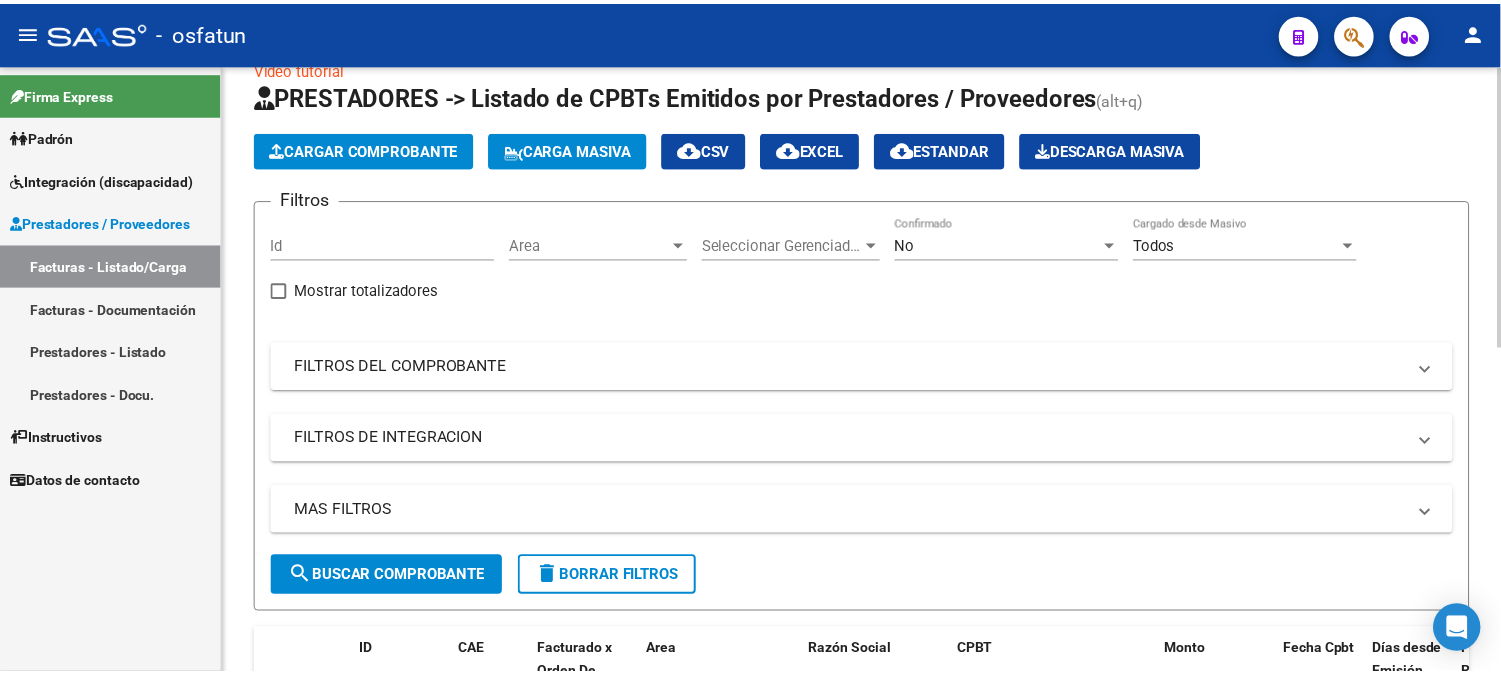 scroll, scrollTop: 0, scrollLeft: 0, axis: both 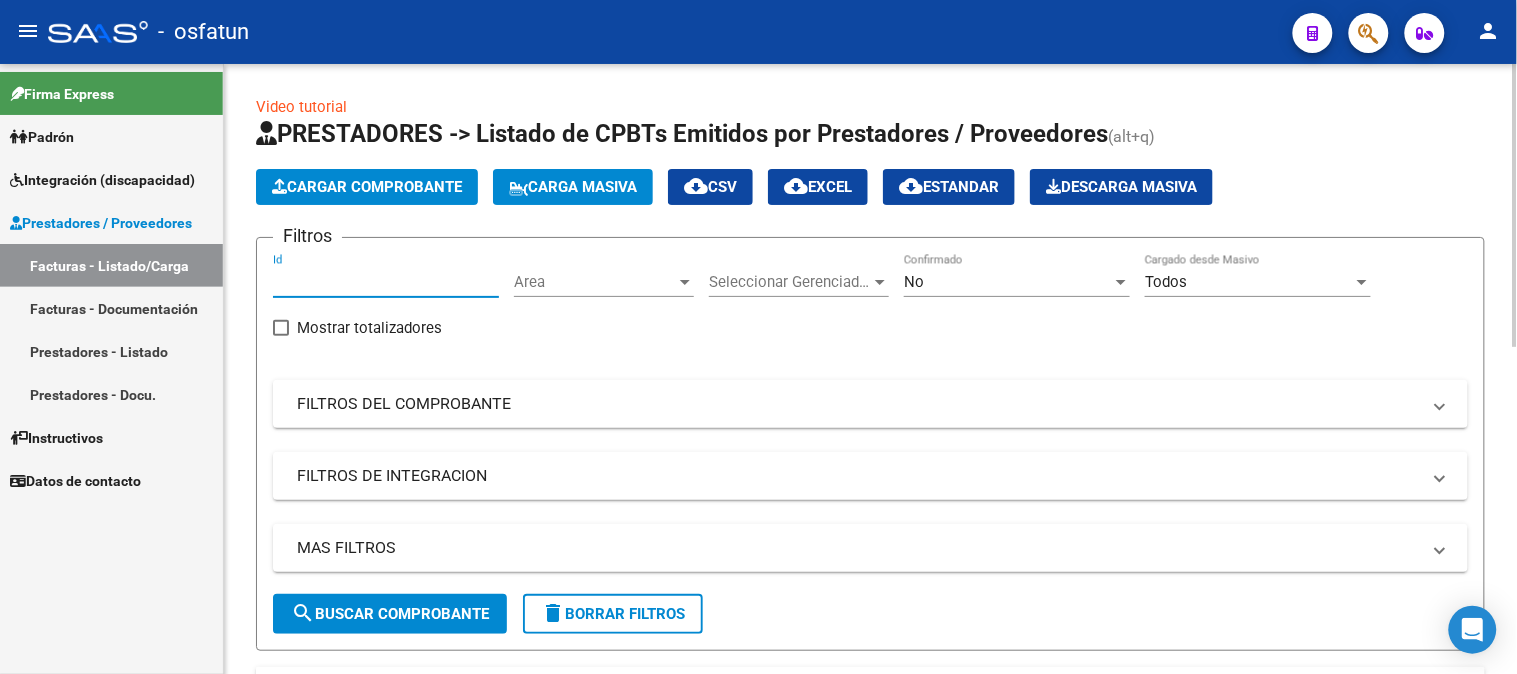 click on "Id" at bounding box center (386, 282) 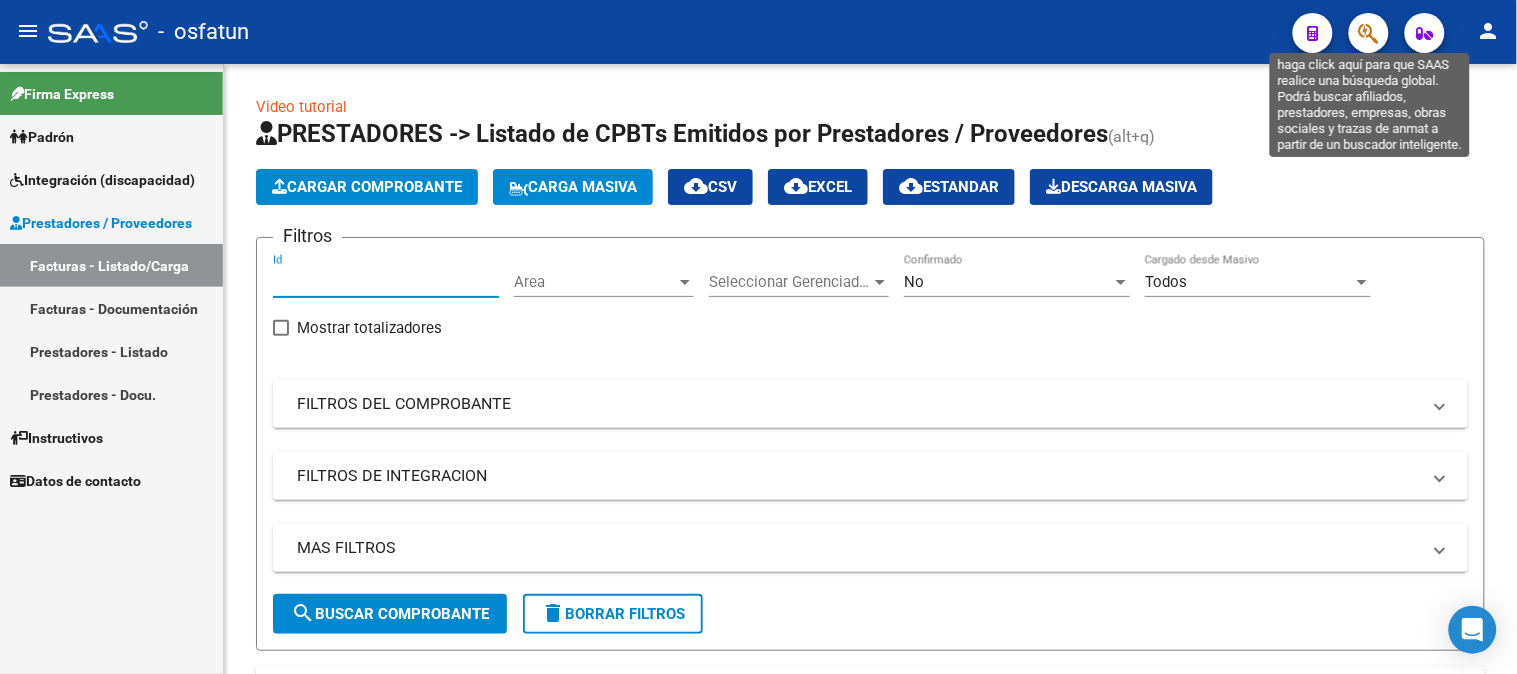 click 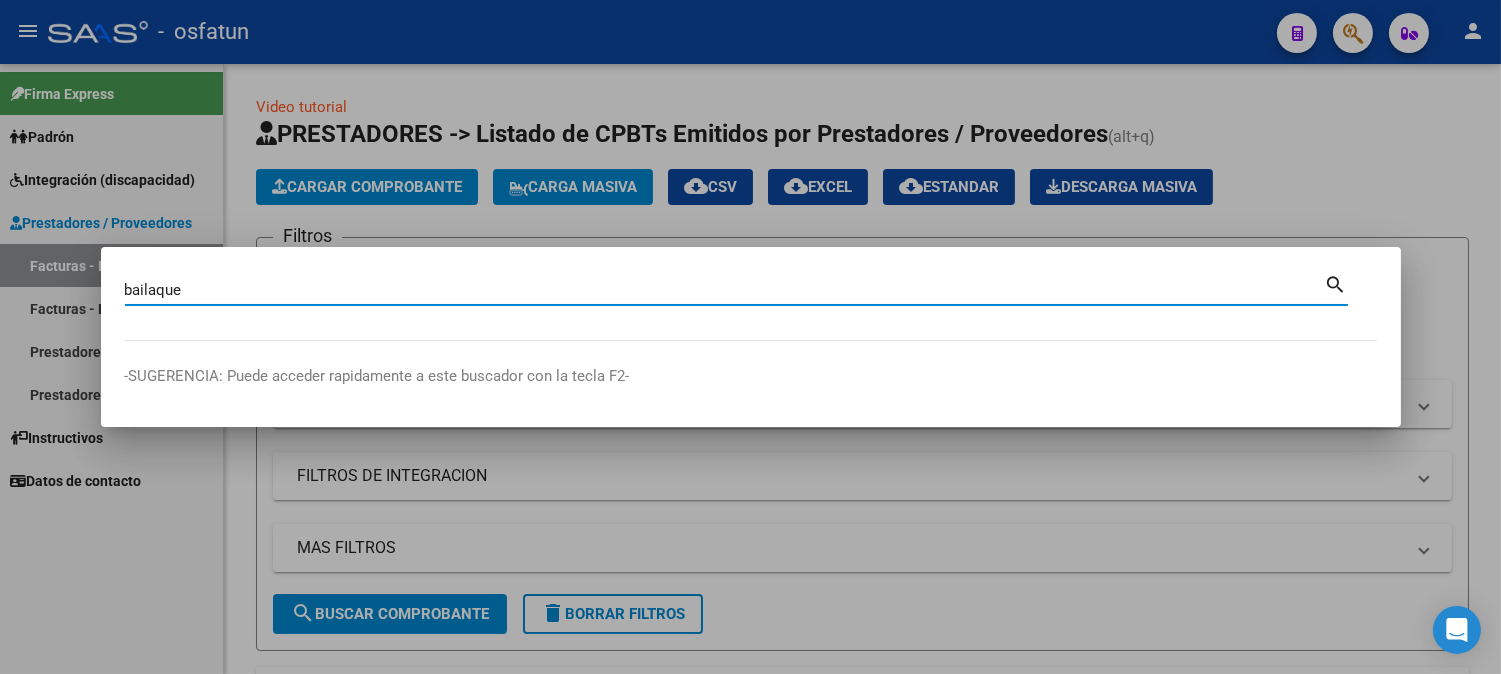 type on "bailaque" 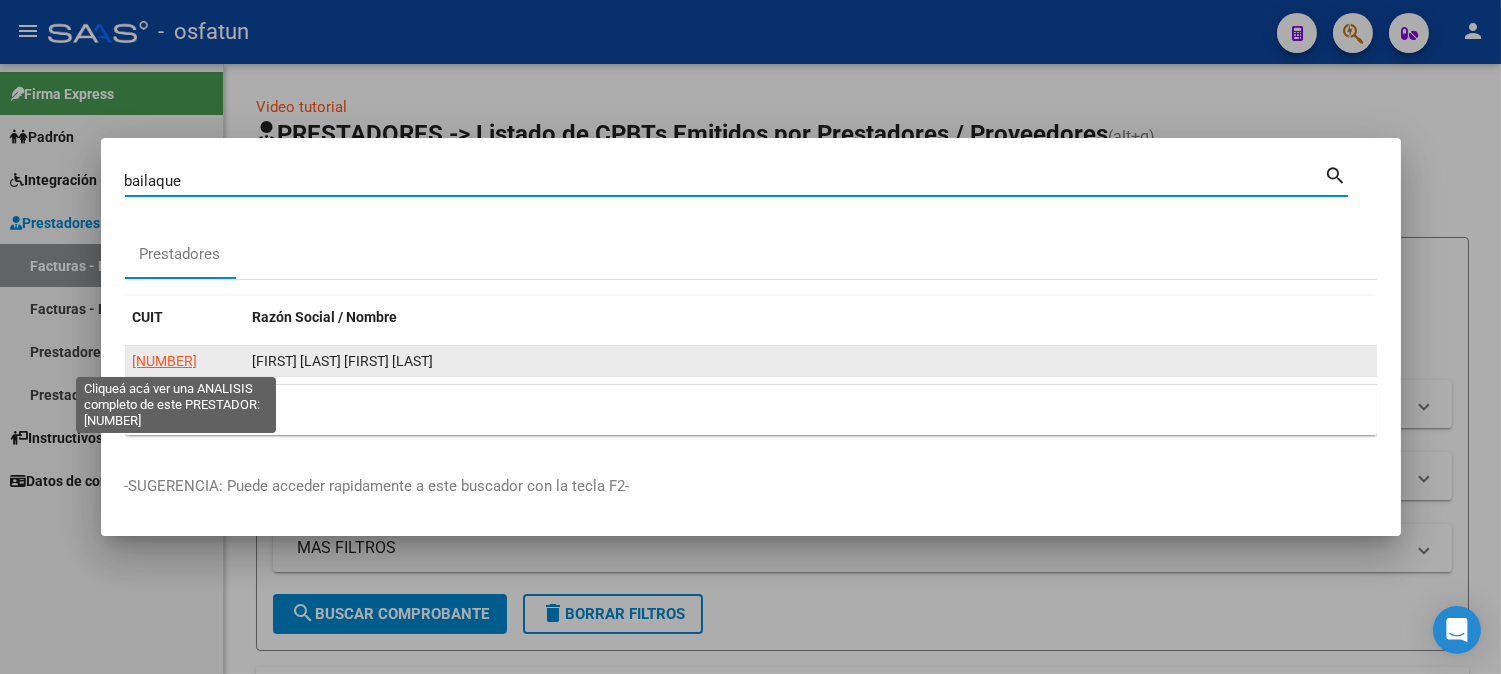 click on "[NUMBER]" 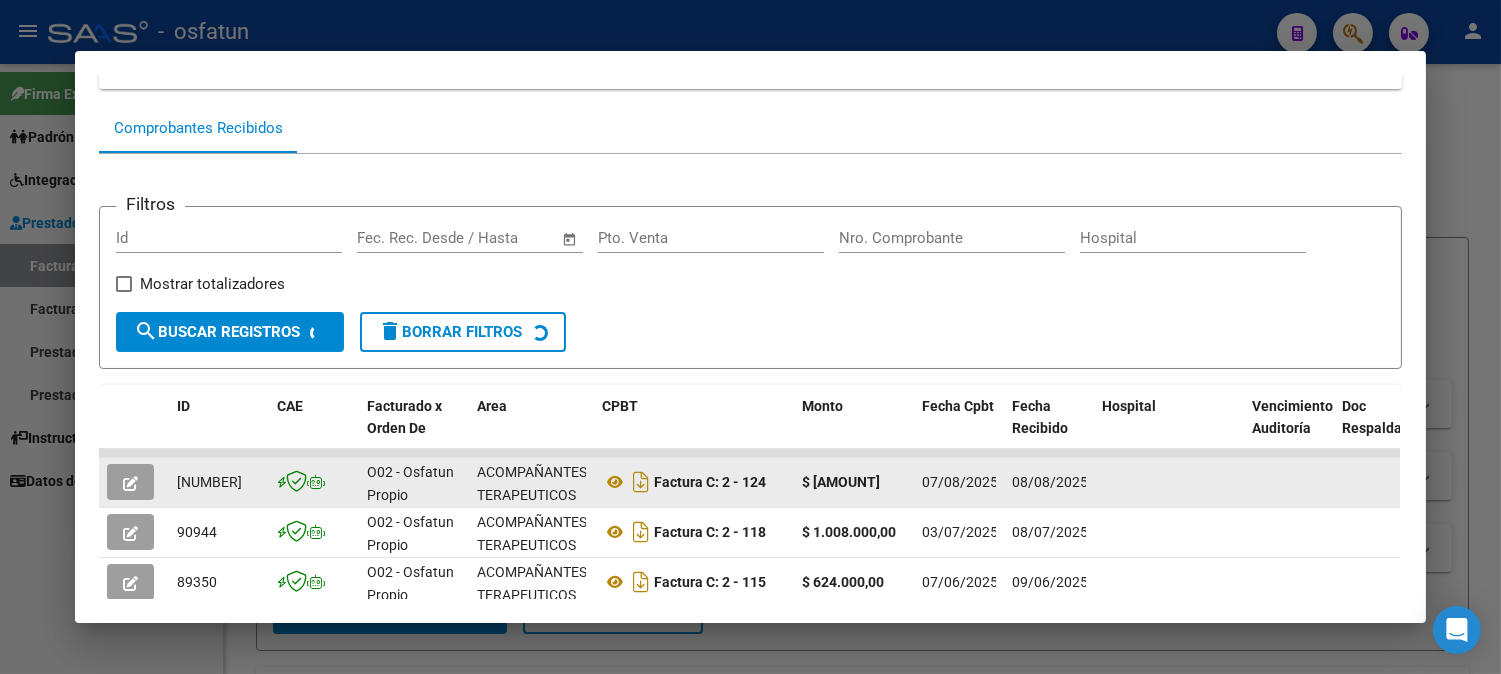 scroll, scrollTop: 284, scrollLeft: 0, axis: vertical 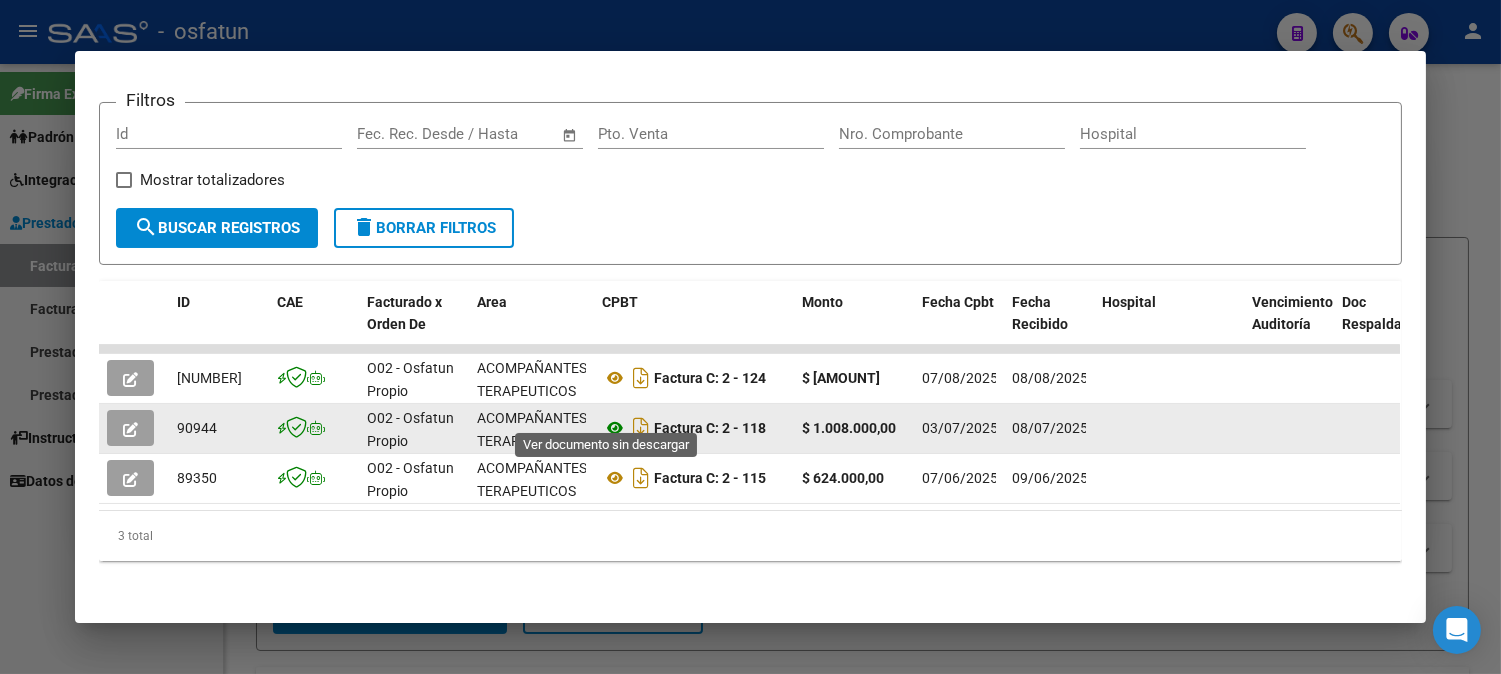 click 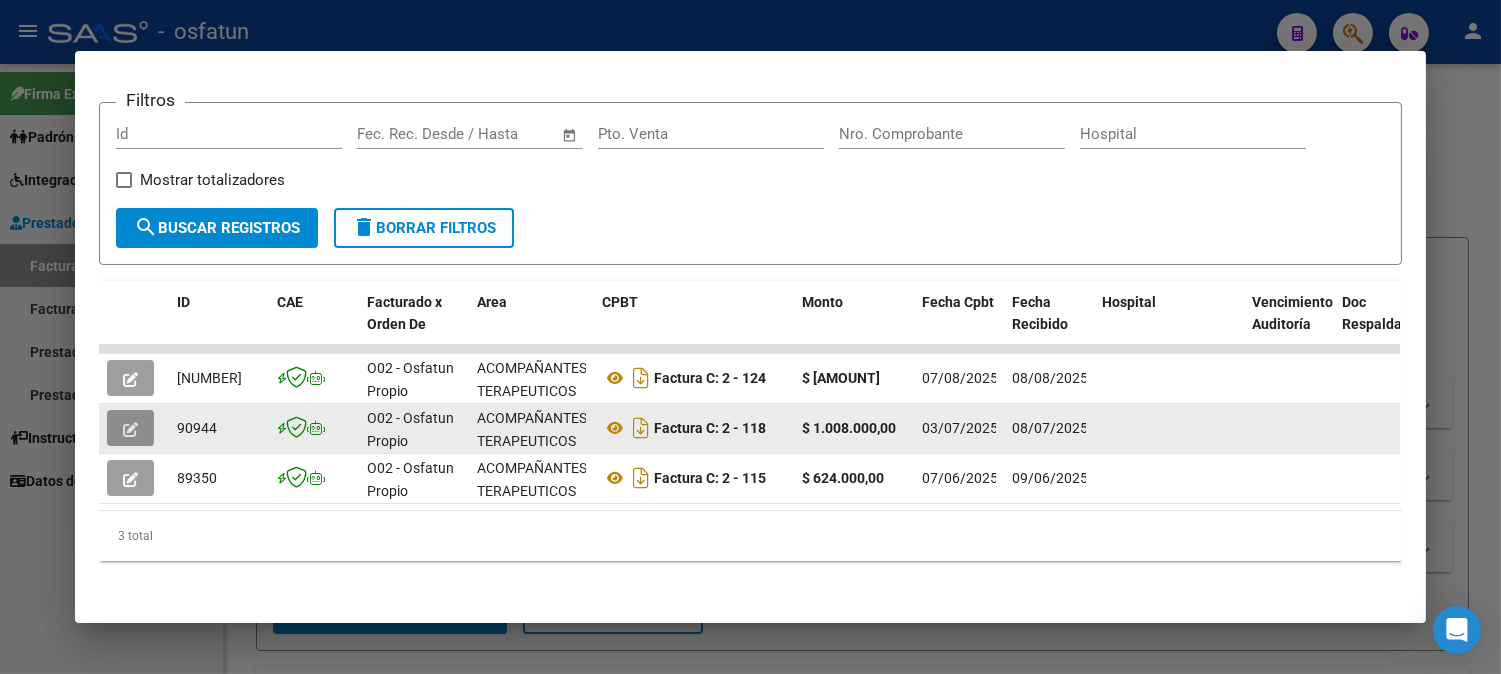 click 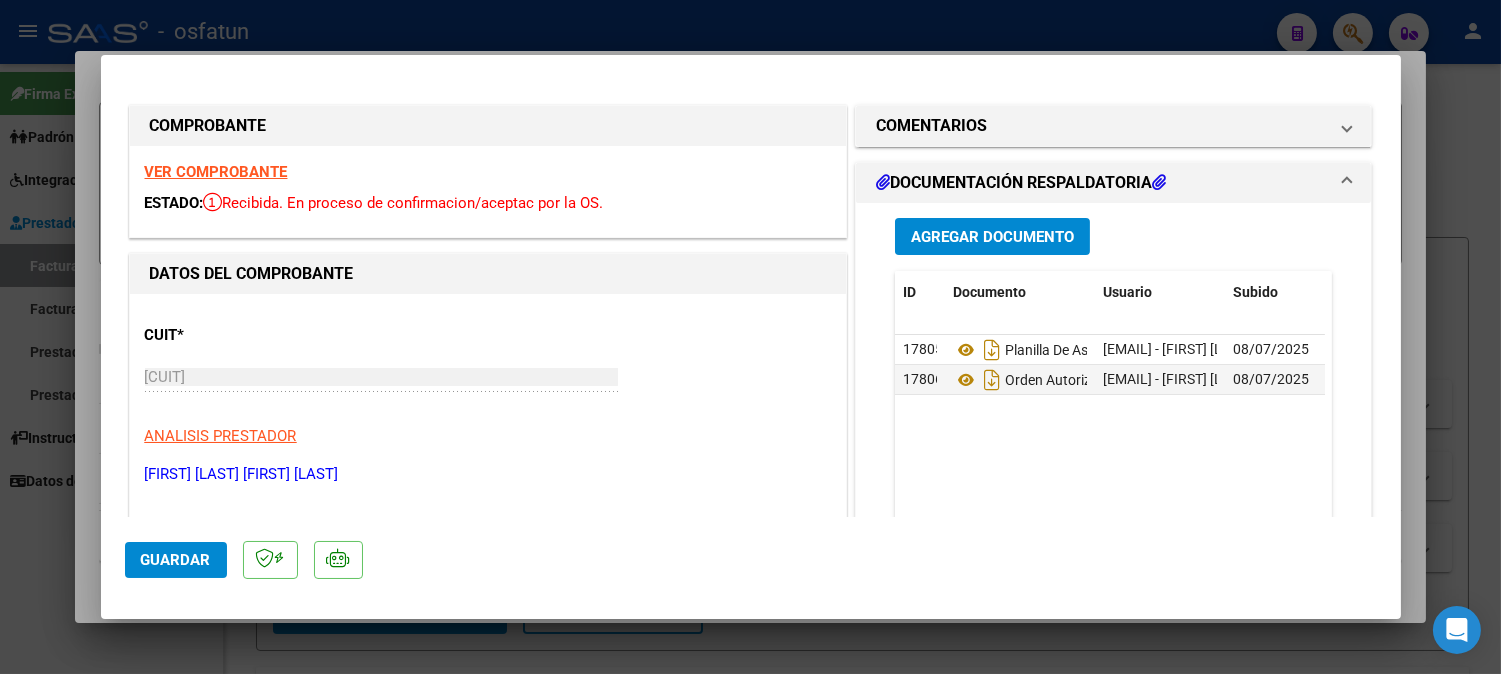 type 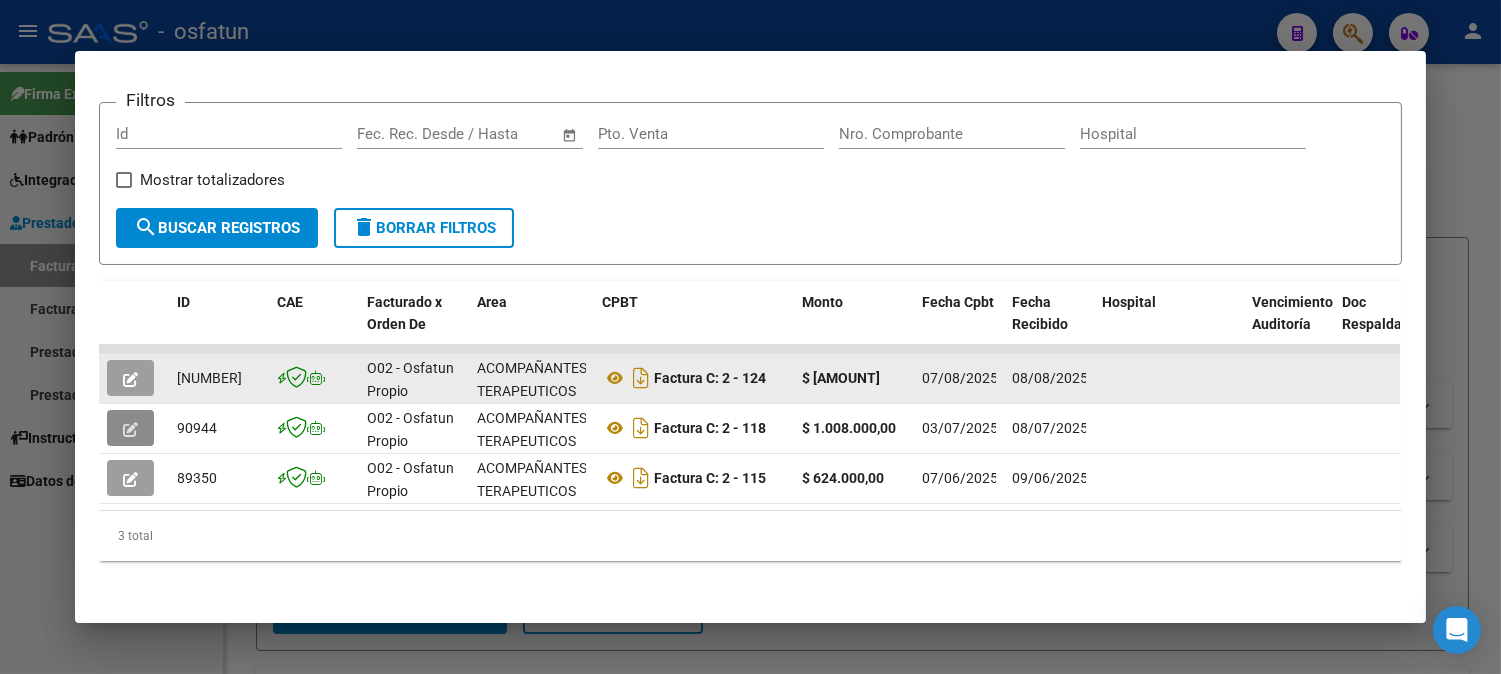 click 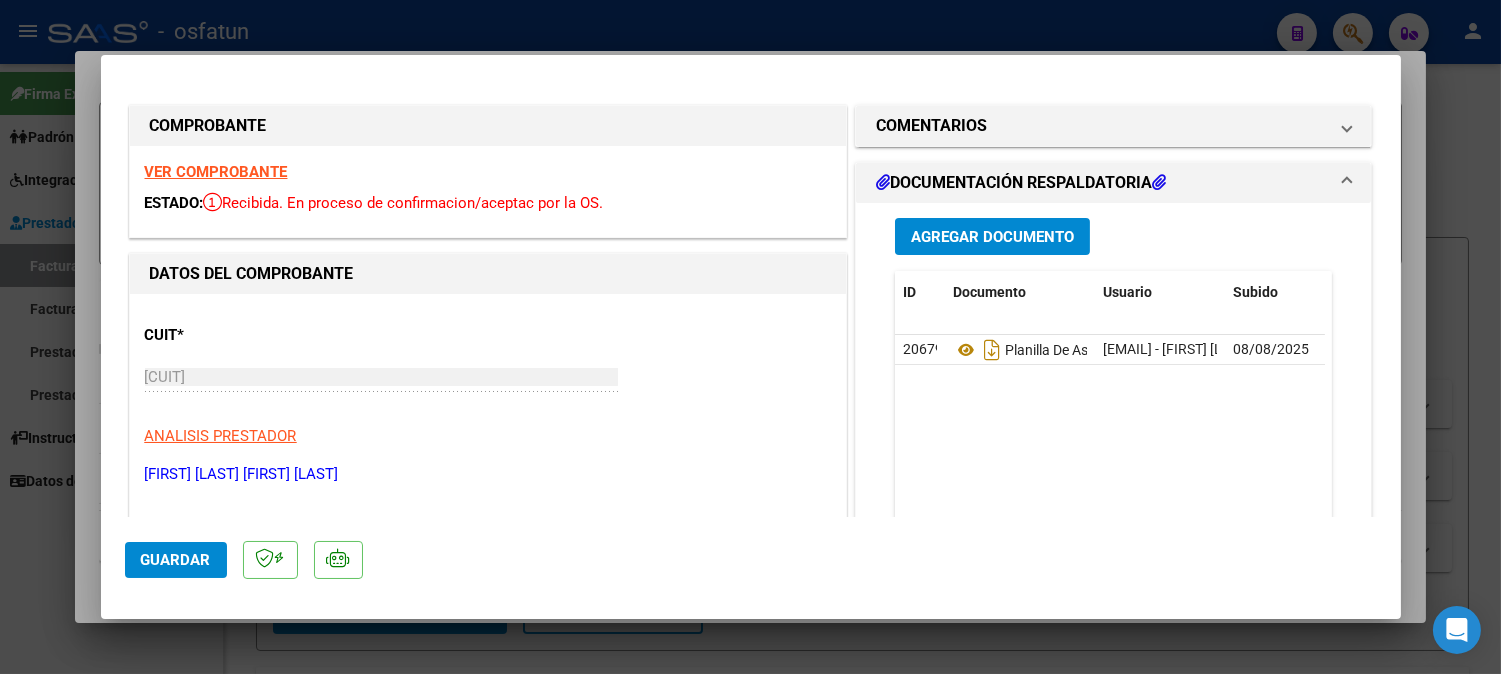 click on "Agregar Documento" at bounding box center [992, 237] 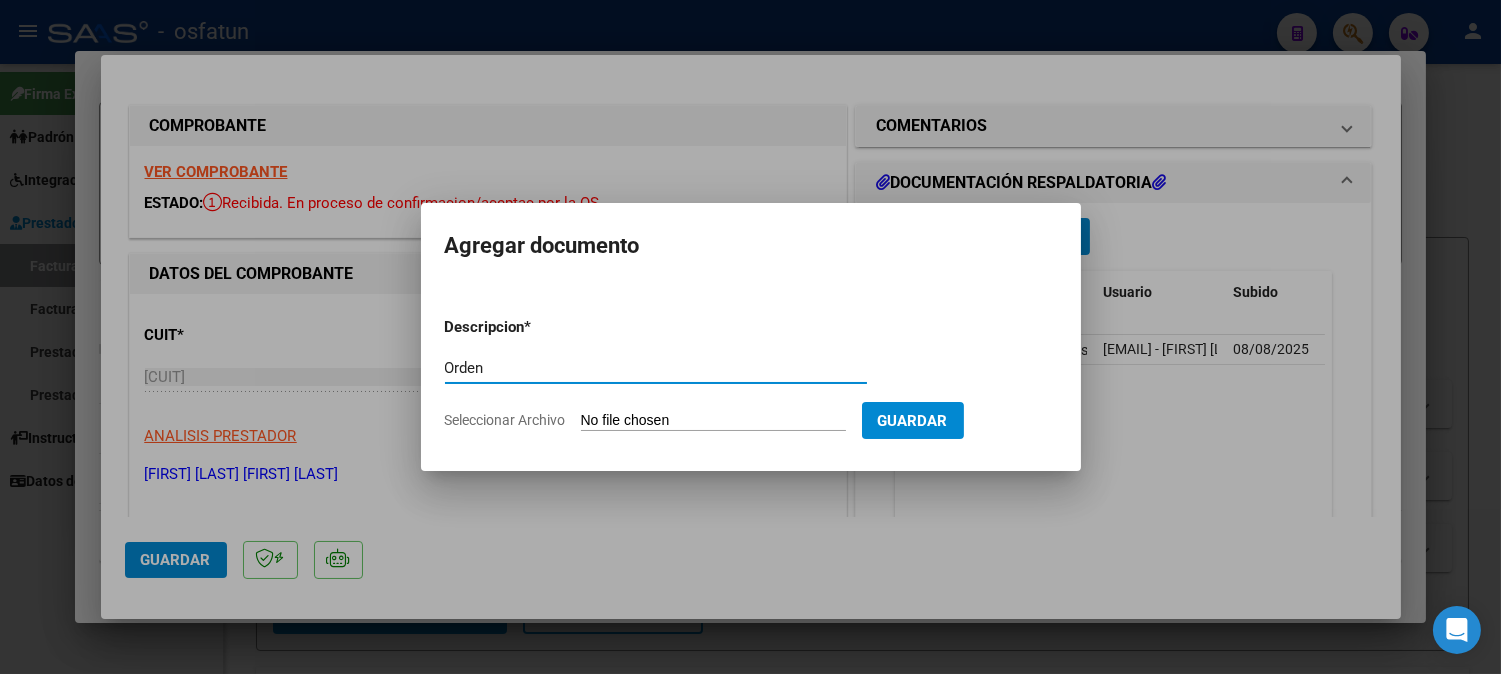 type on "Orden" 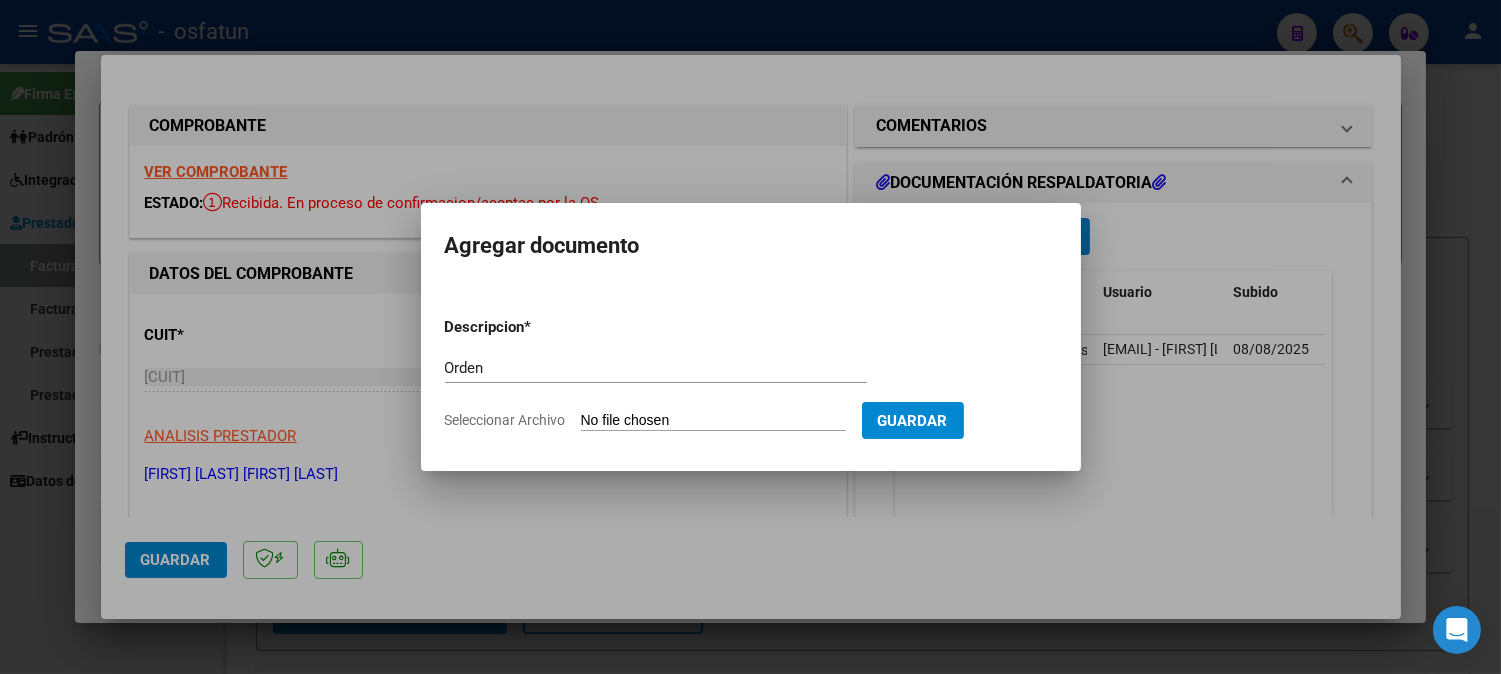 type on "C:\fakepath\[FILENAME]" 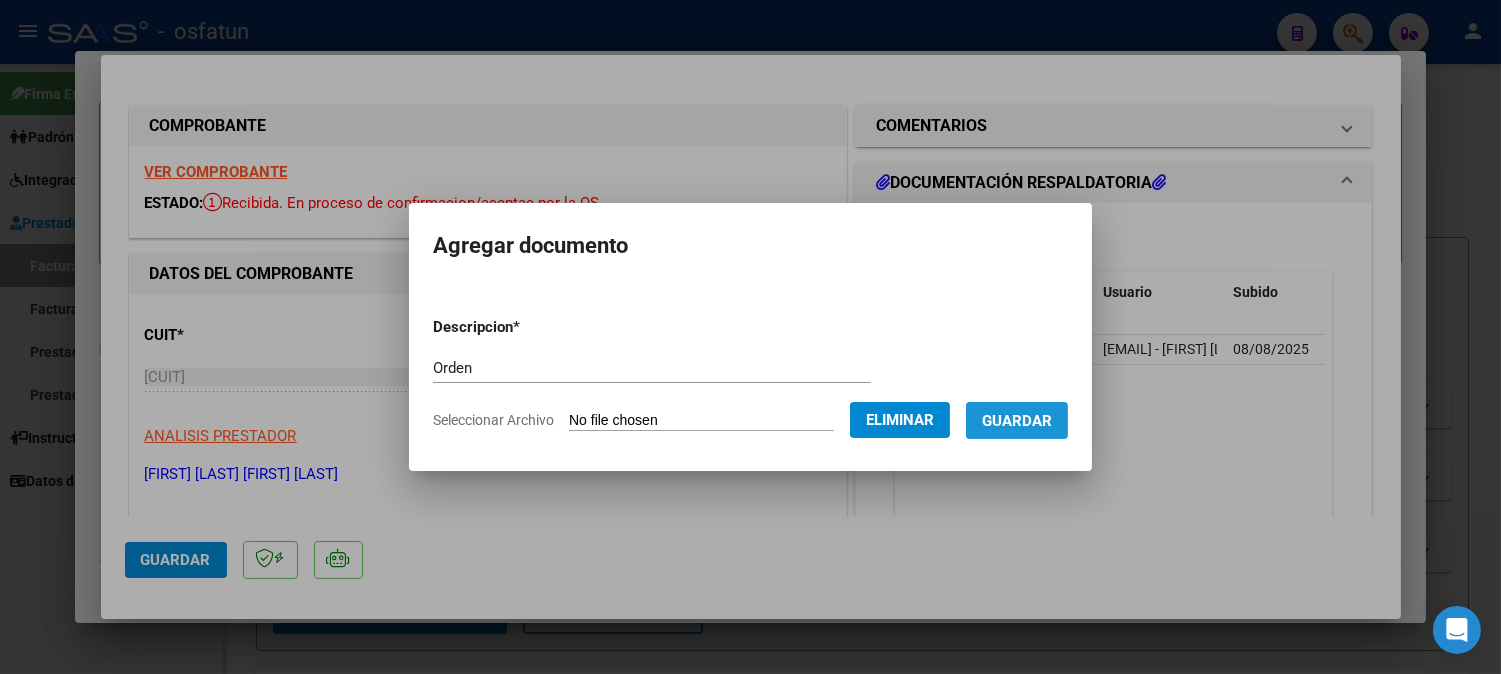 click on "Guardar" at bounding box center [1017, 421] 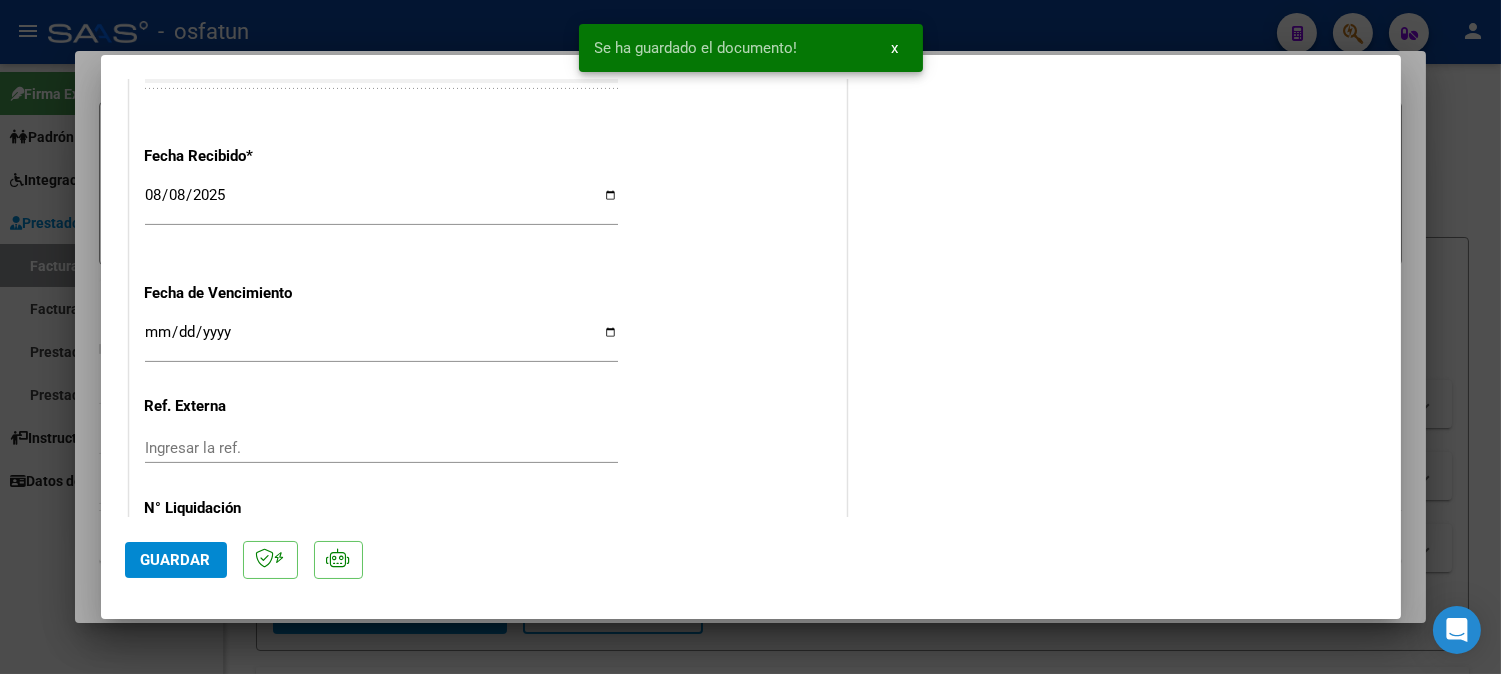 scroll, scrollTop: 1222, scrollLeft: 0, axis: vertical 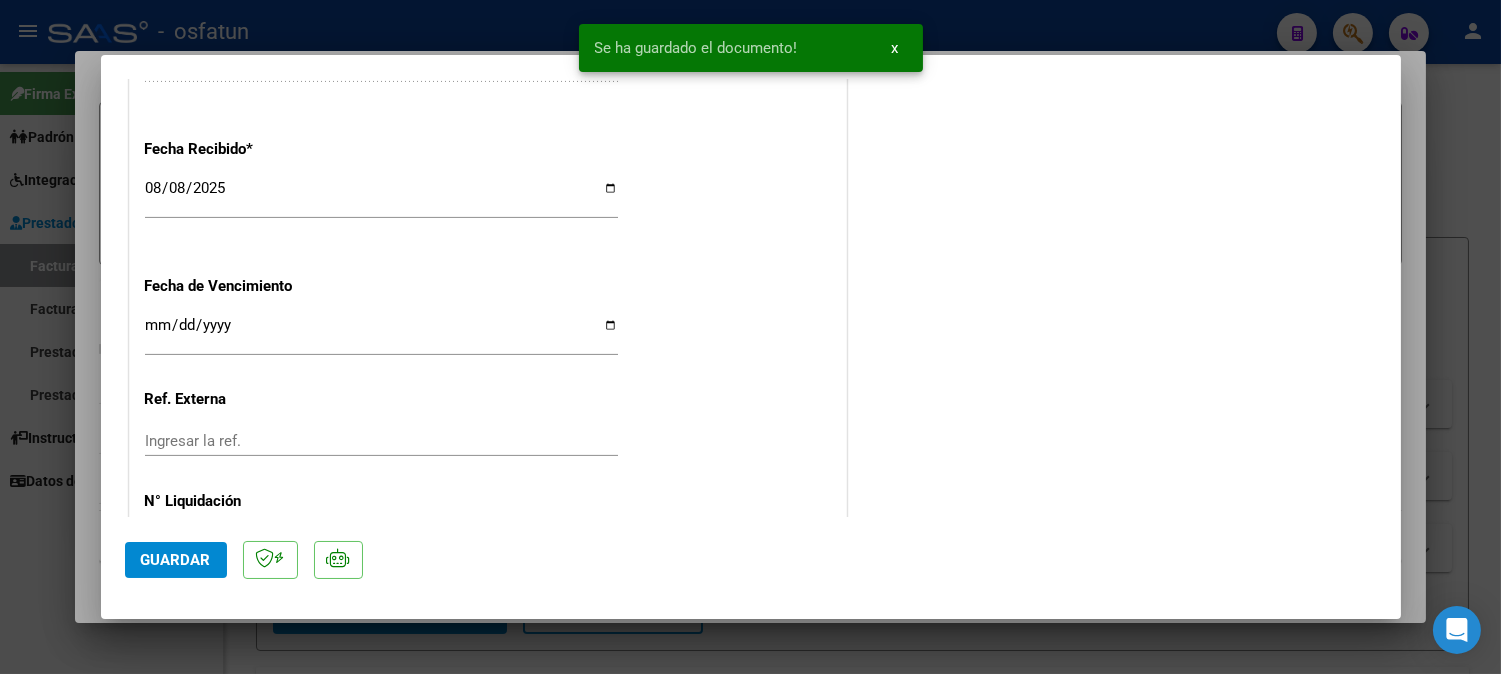 type 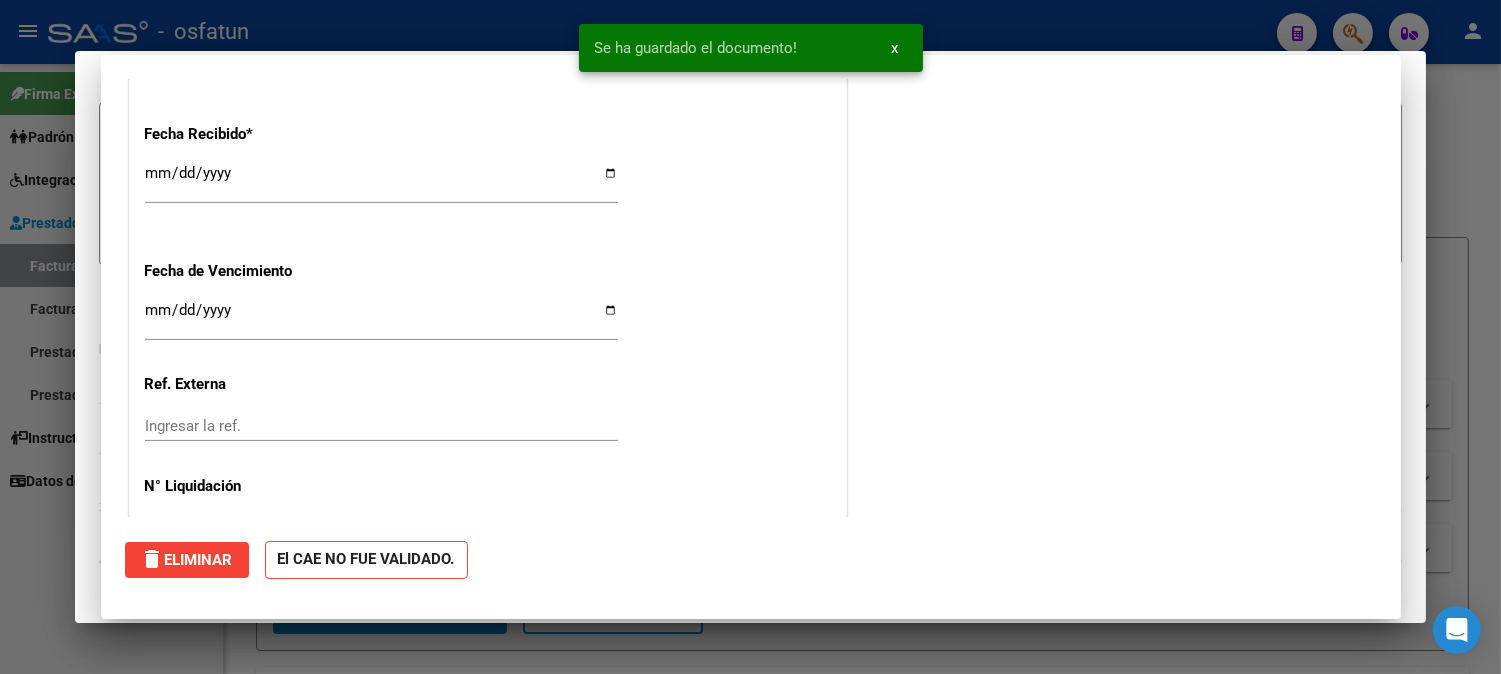 type 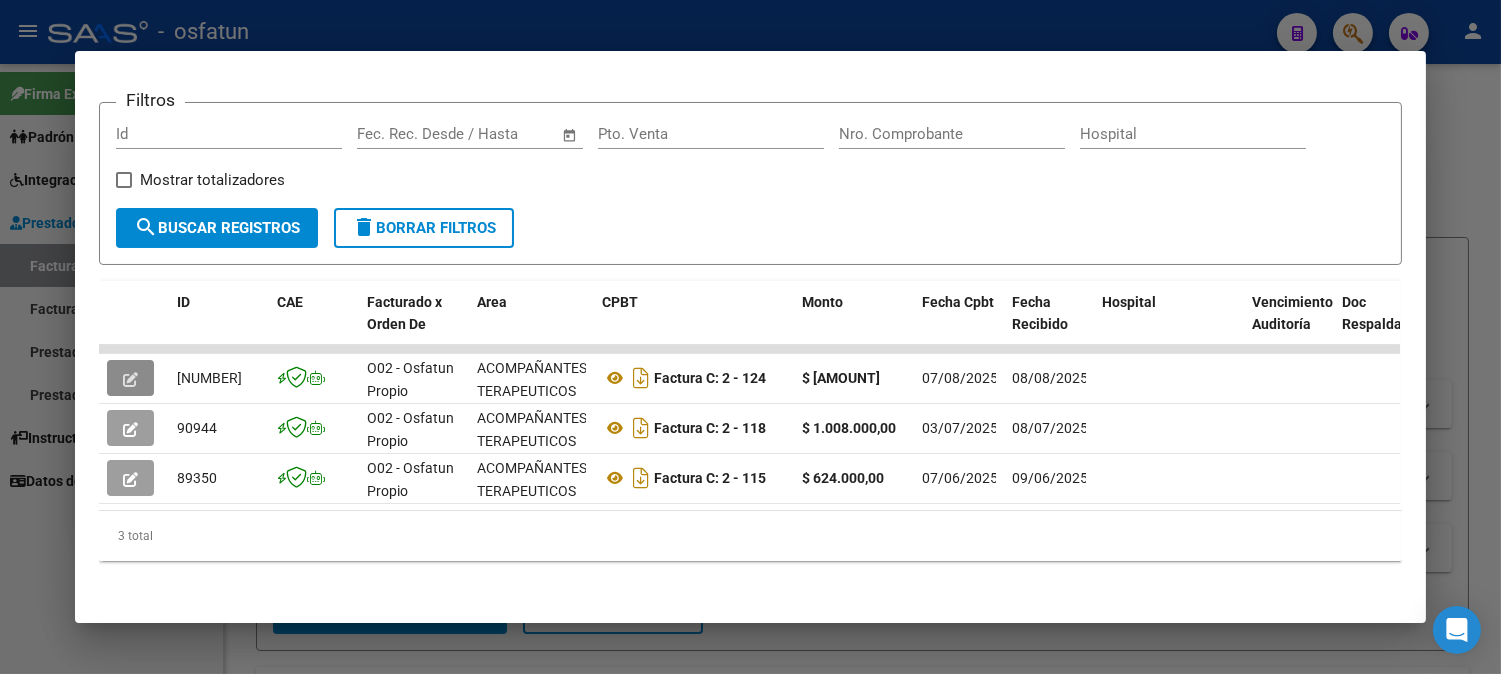 scroll, scrollTop: 284, scrollLeft: 0, axis: vertical 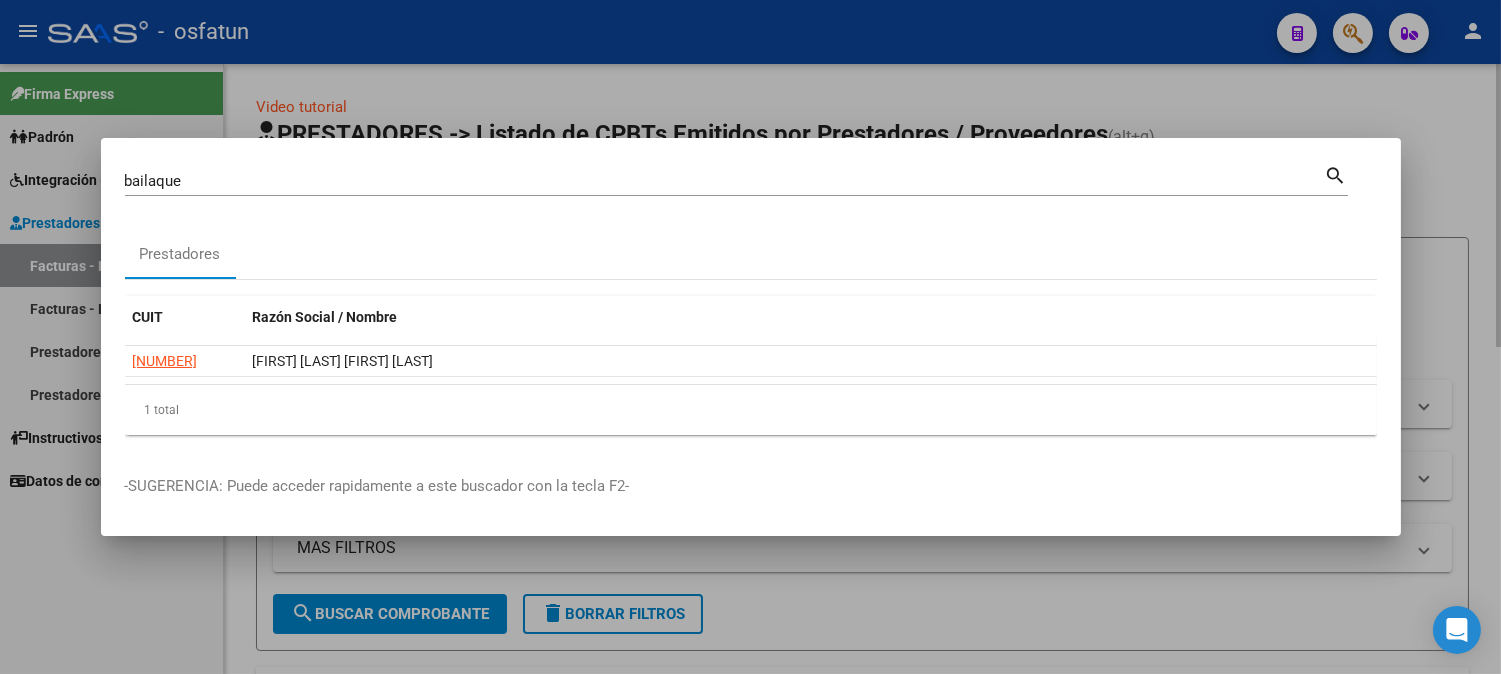 type 